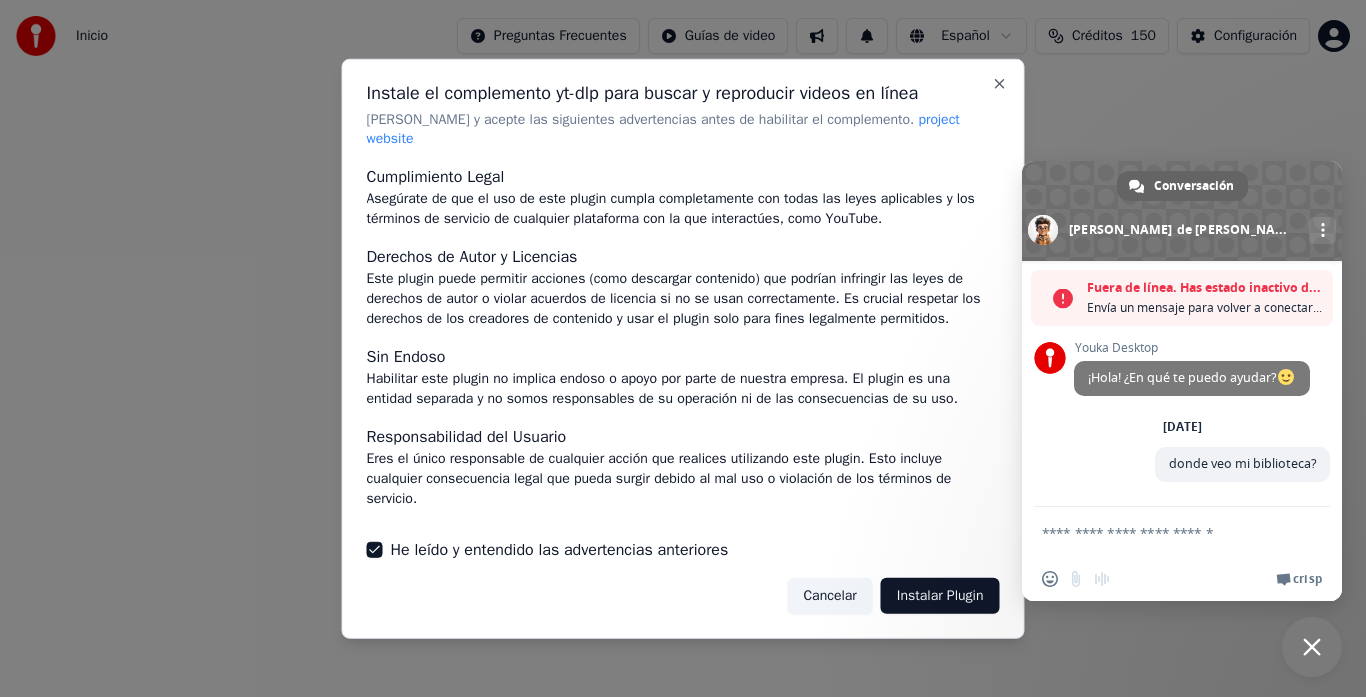 scroll, scrollTop: 0, scrollLeft: 0, axis: both 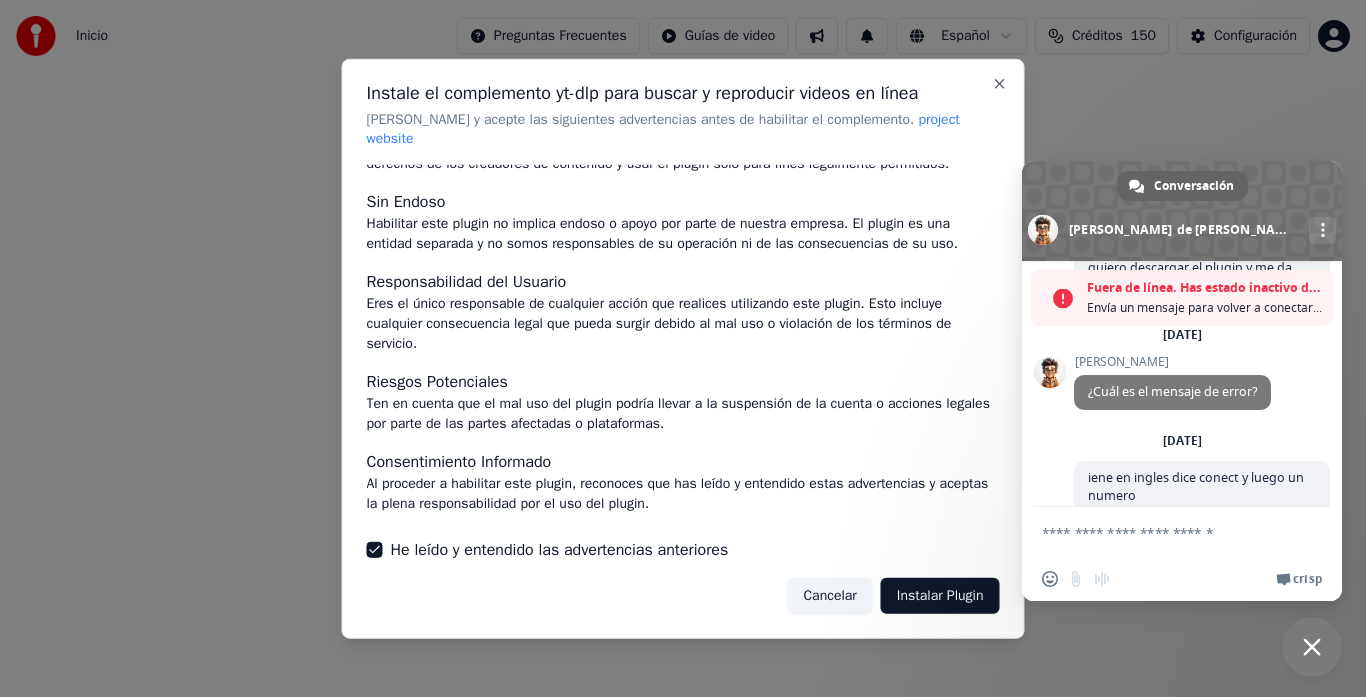 drag, startPoint x: 1330, startPoint y: 425, endPoint x: 1327, endPoint y: 514, distance: 89.050545 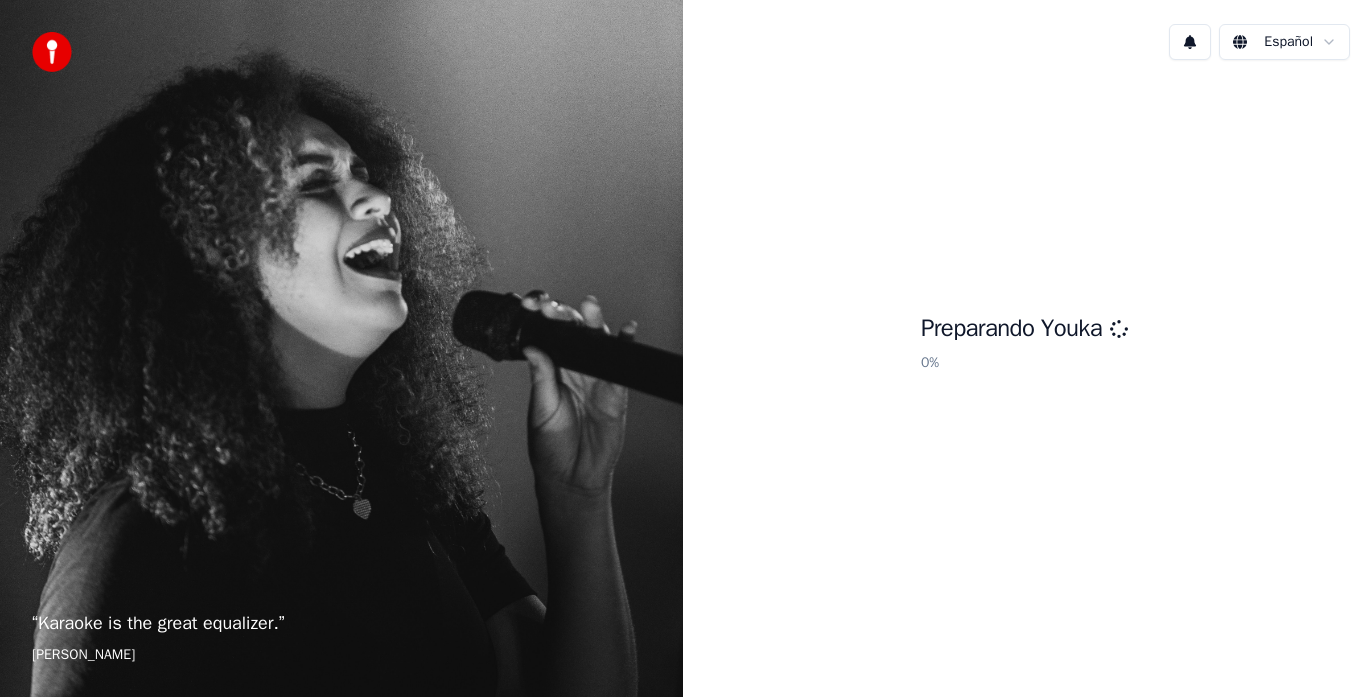scroll, scrollTop: 0, scrollLeft: 0, axis: both 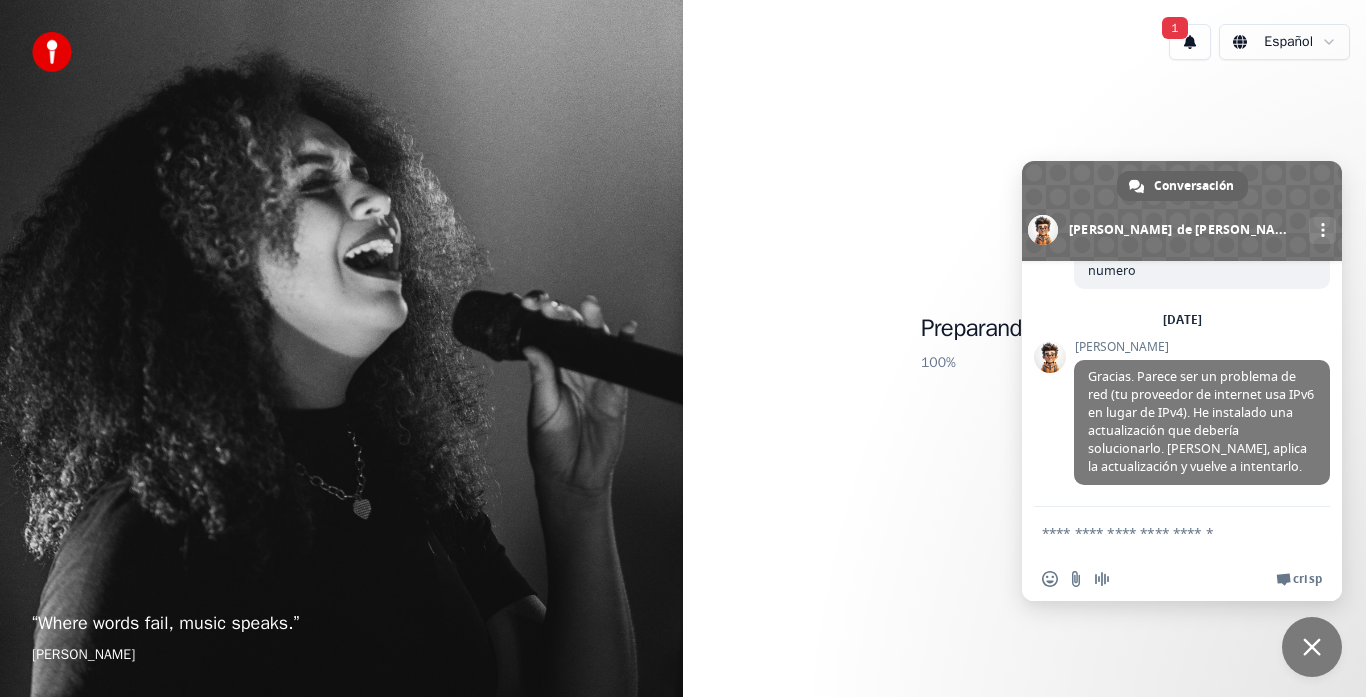 click at bounding box center [1162, 532] 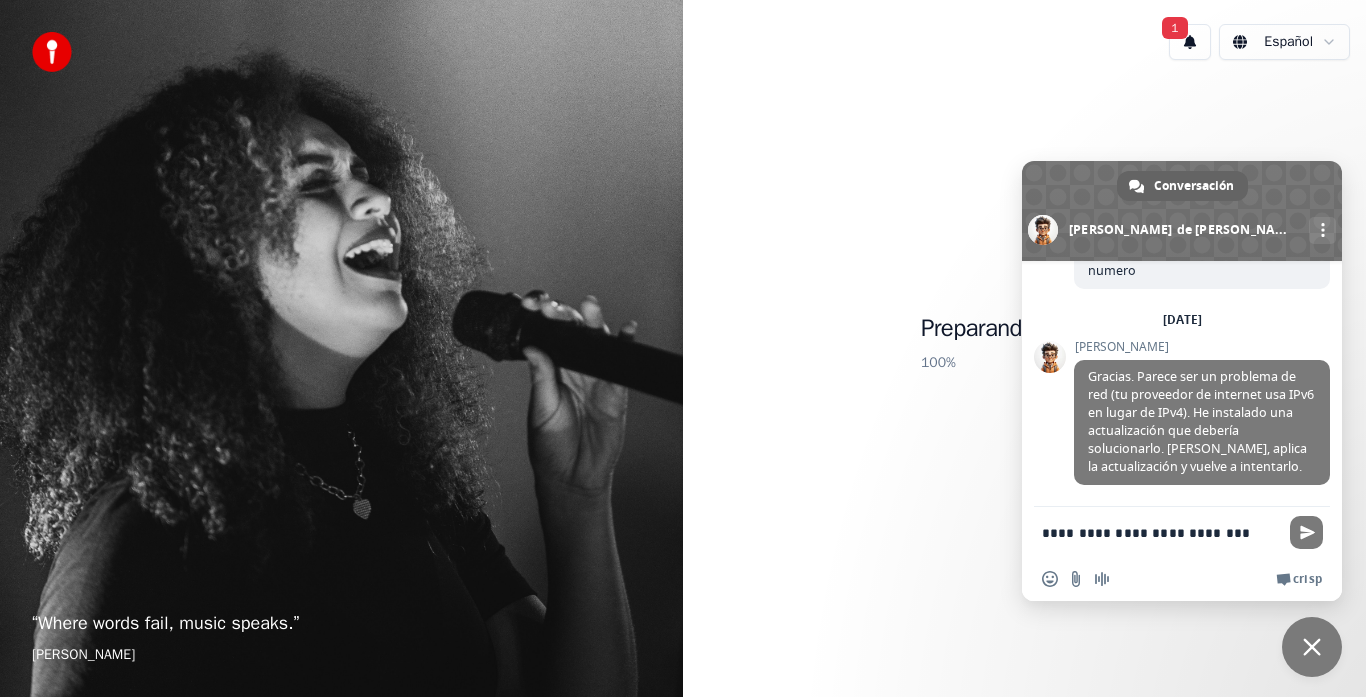 type on "**********" 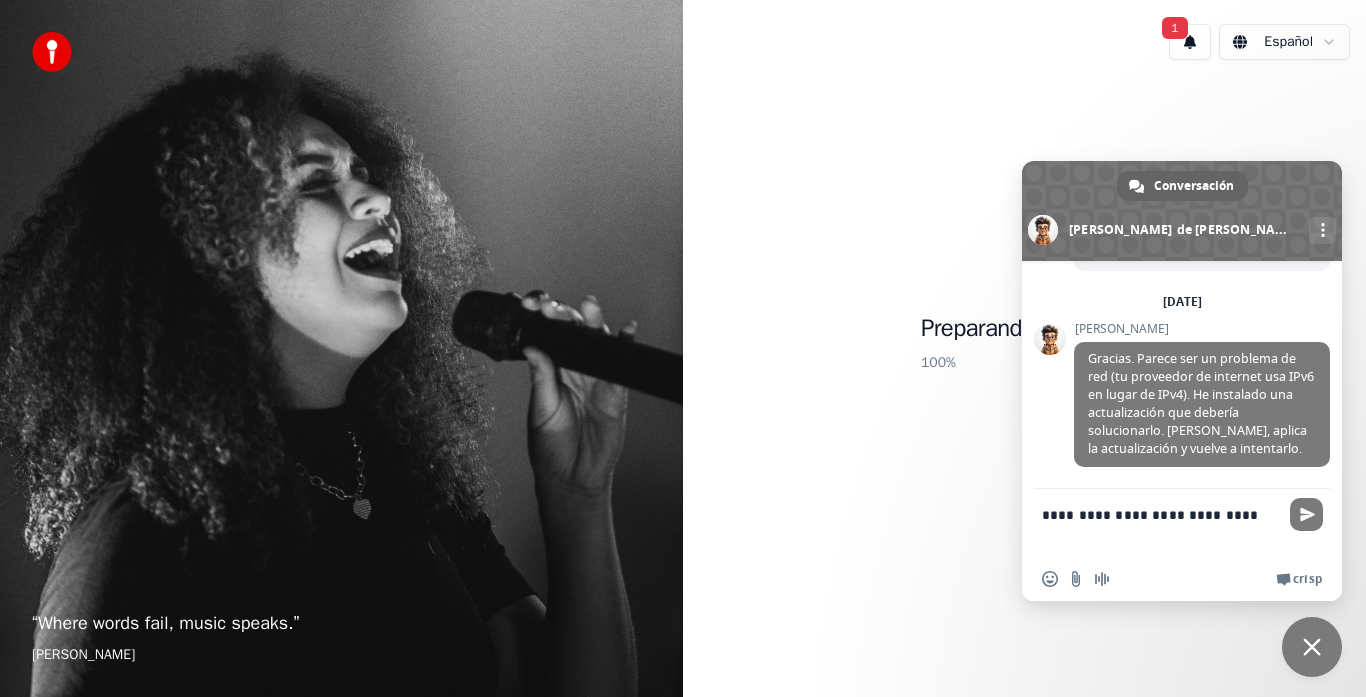 type 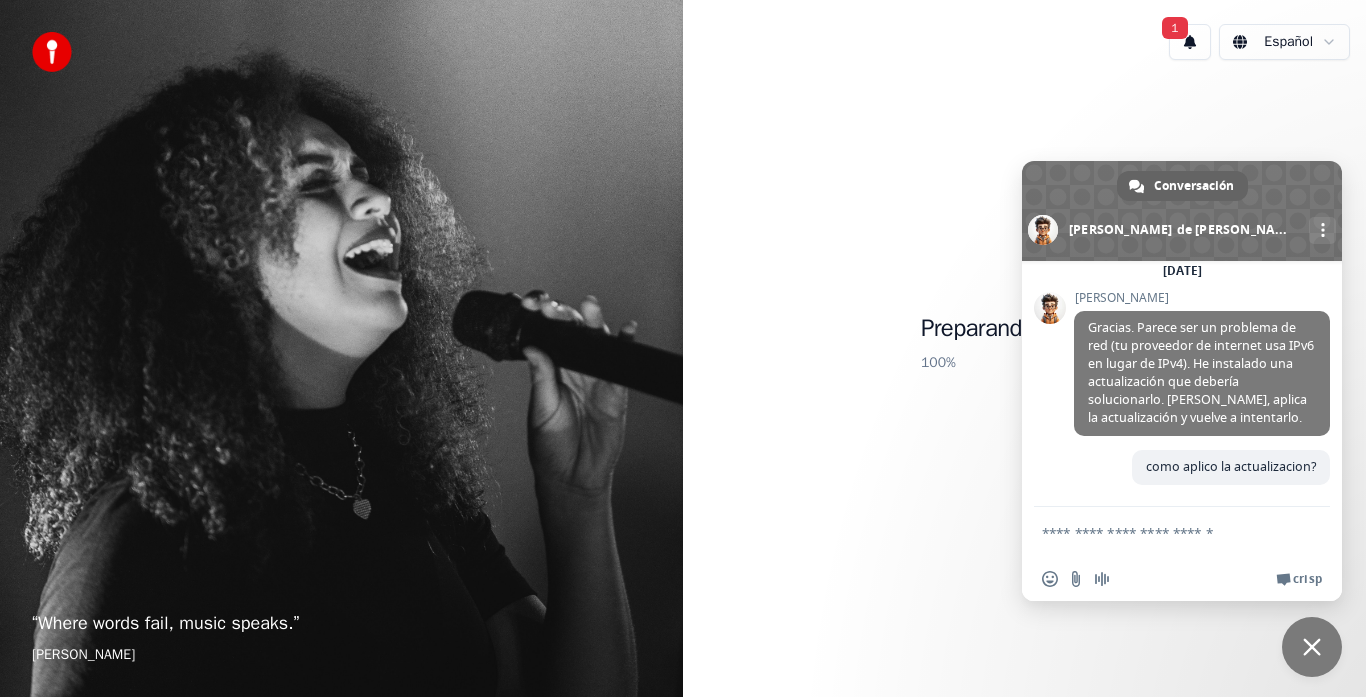 scroll, scrollTop: 722, scrollLeft: 0, axis: vertical 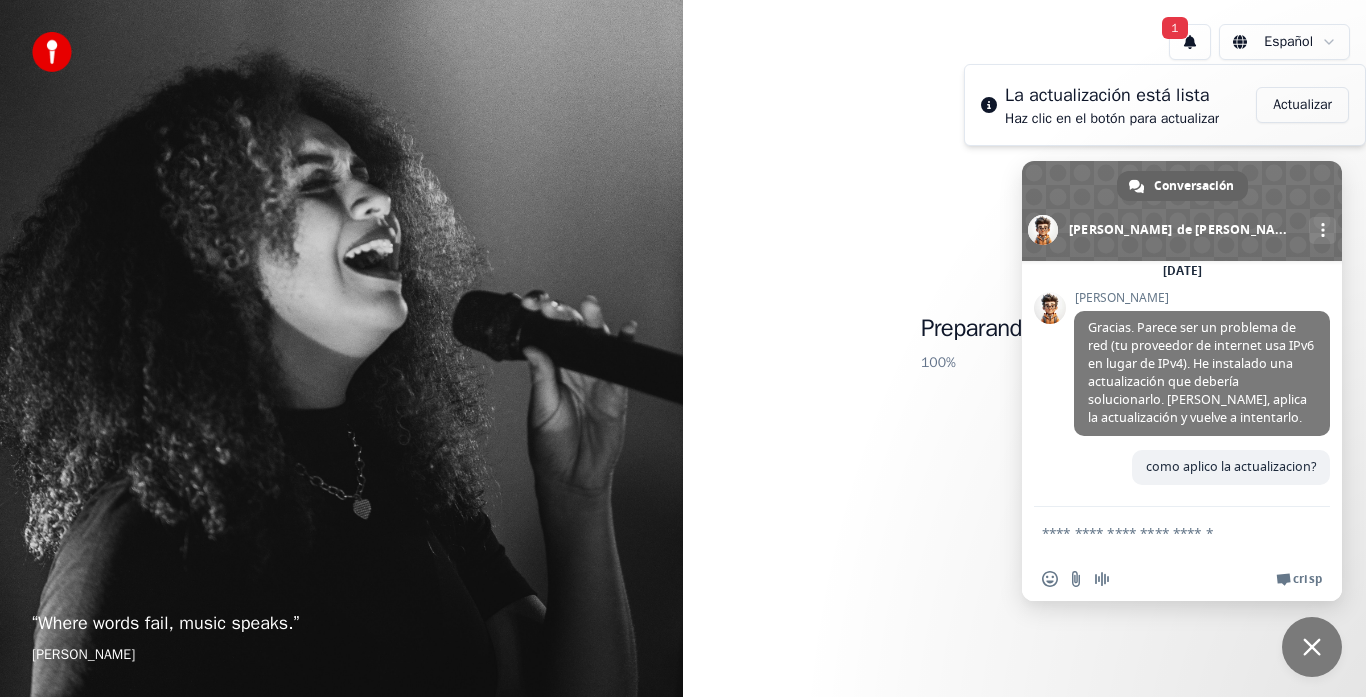 click on "Actualizar" at bounding box center (1302, 105) 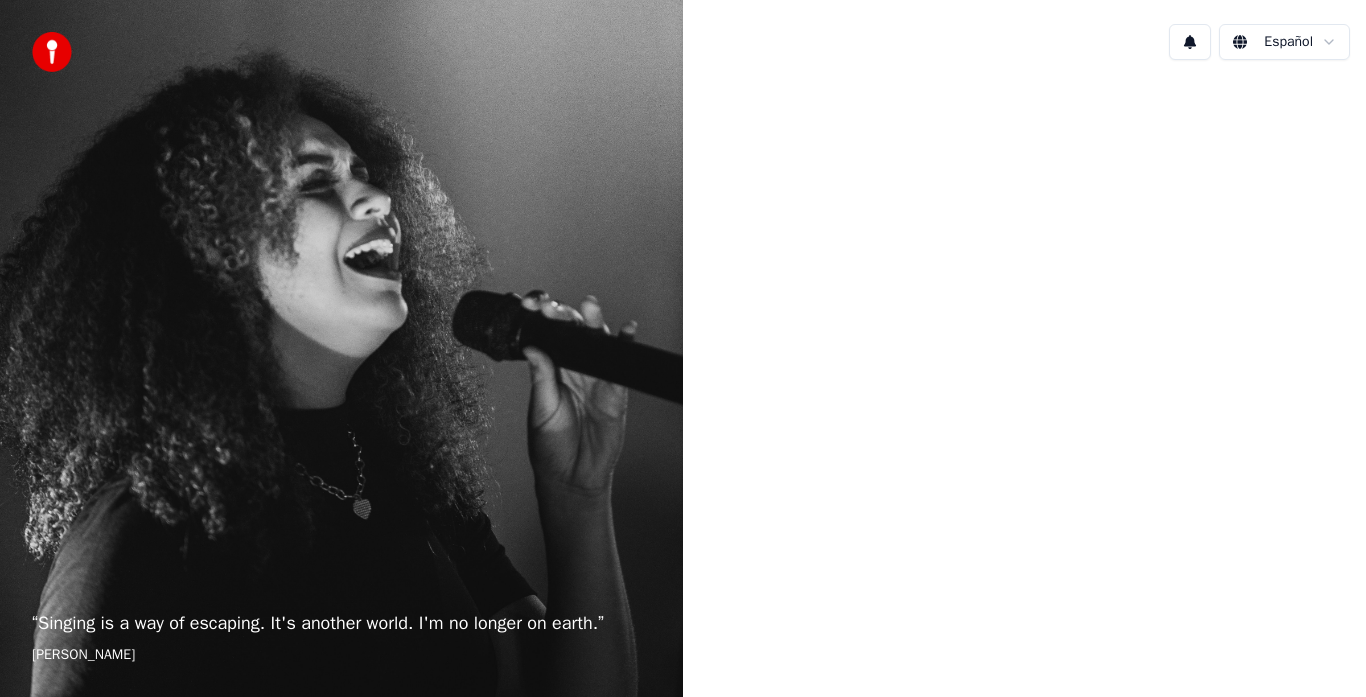 scroll, scrollTop: 0, scrollLeft: 0, axis: both 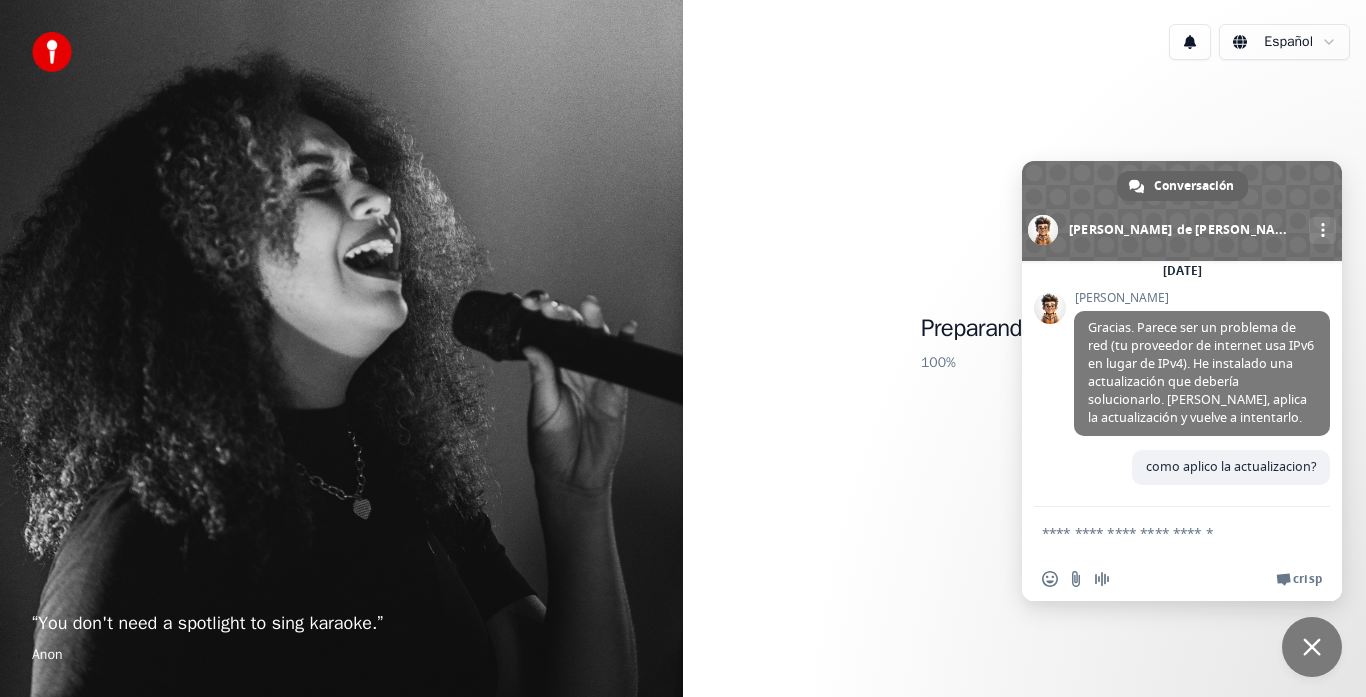 click at bounding box center [1162, 532] 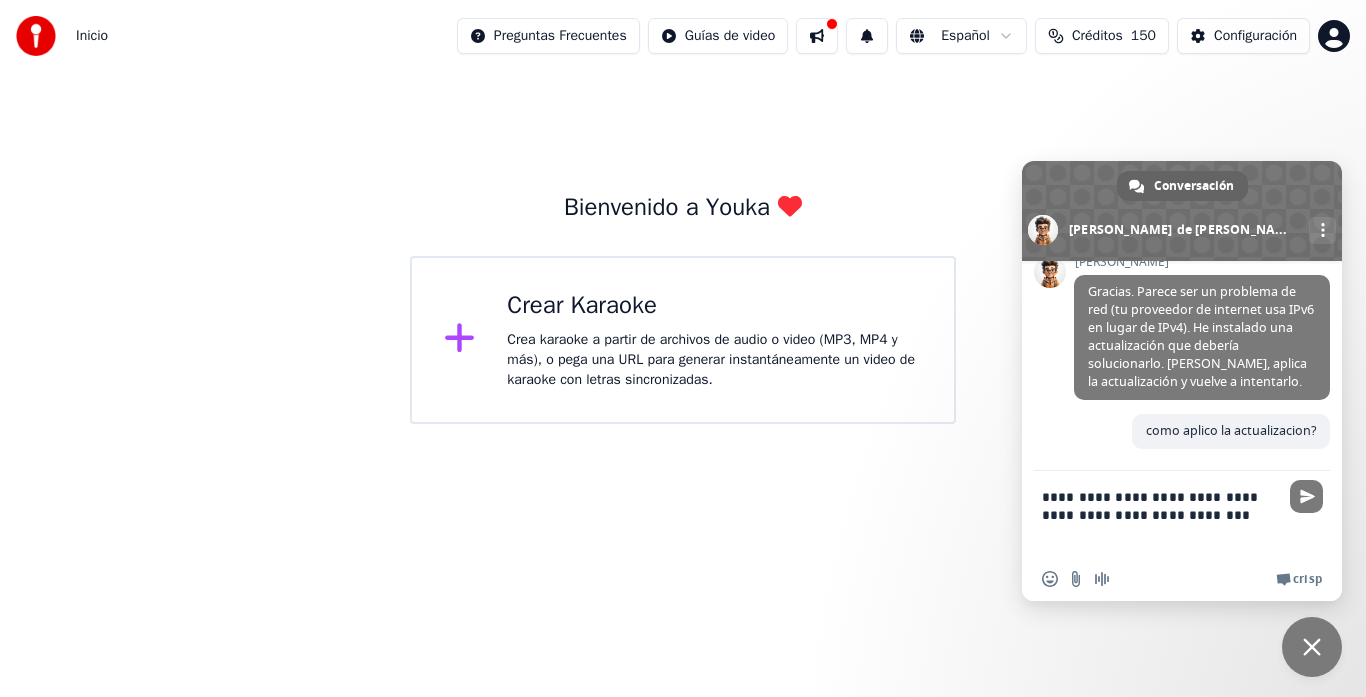 type on "**********" 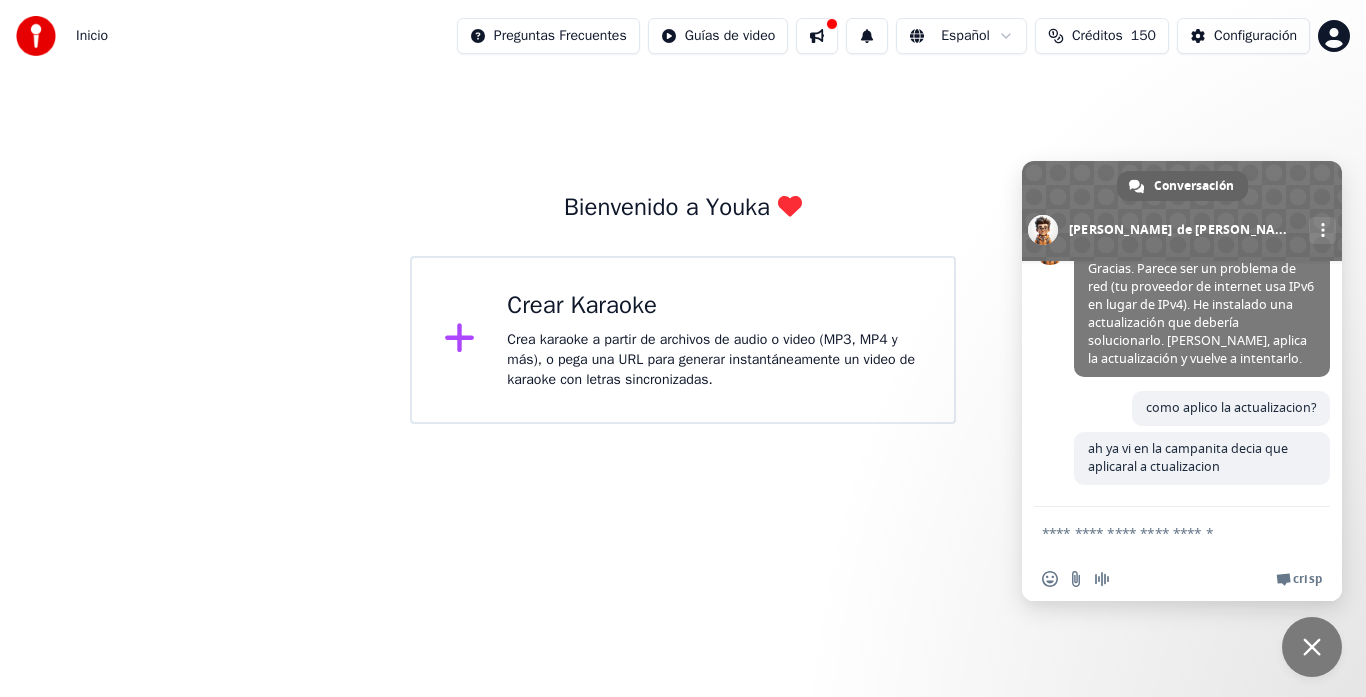scroll, scrollTop: 781, scrollLeft: 0, axis: vertical 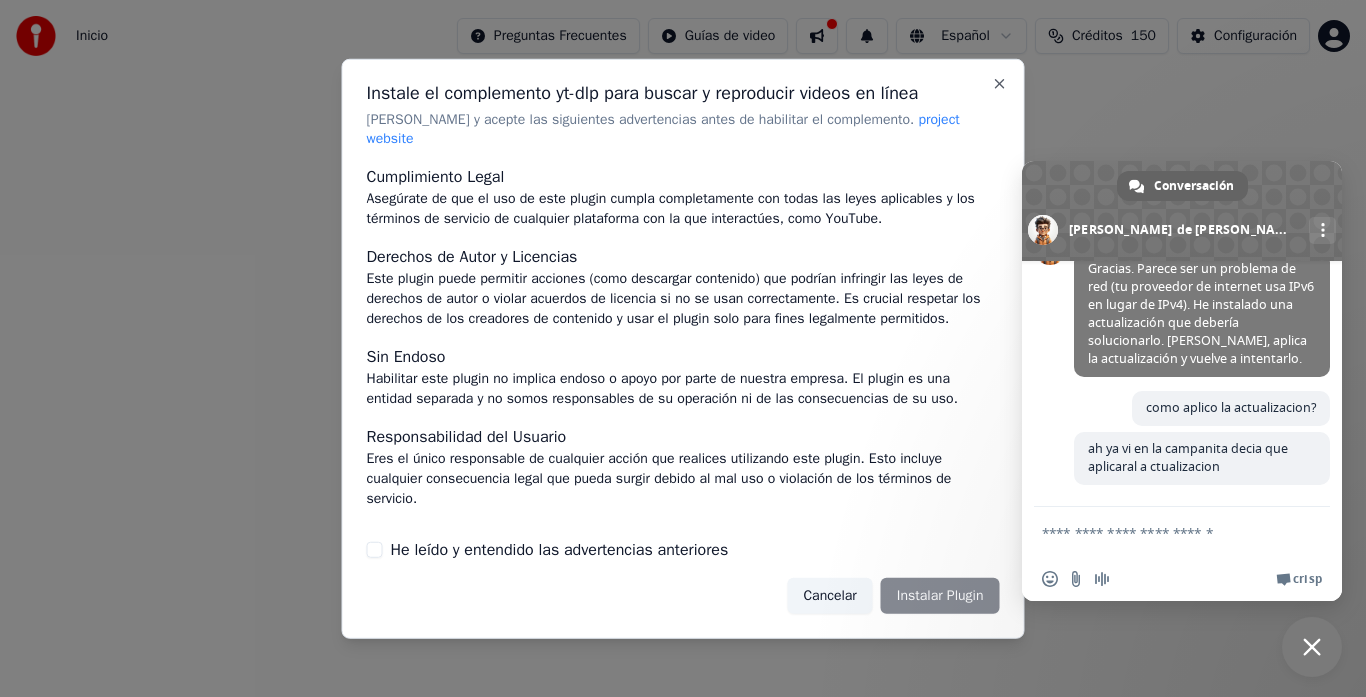 click on "He leído y entendido las advertencias anteriores" at bounding box center [375, 550] 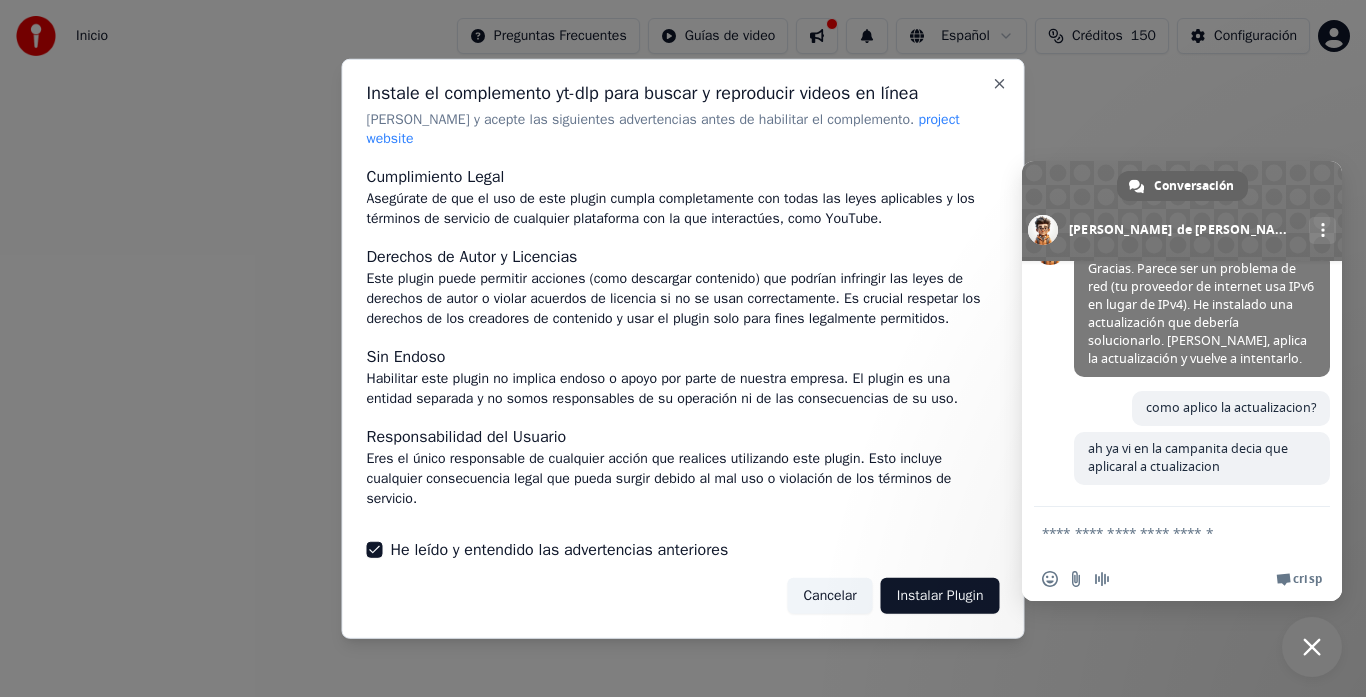 click on "Instalar Plugin" at bounding box center (940, 596) 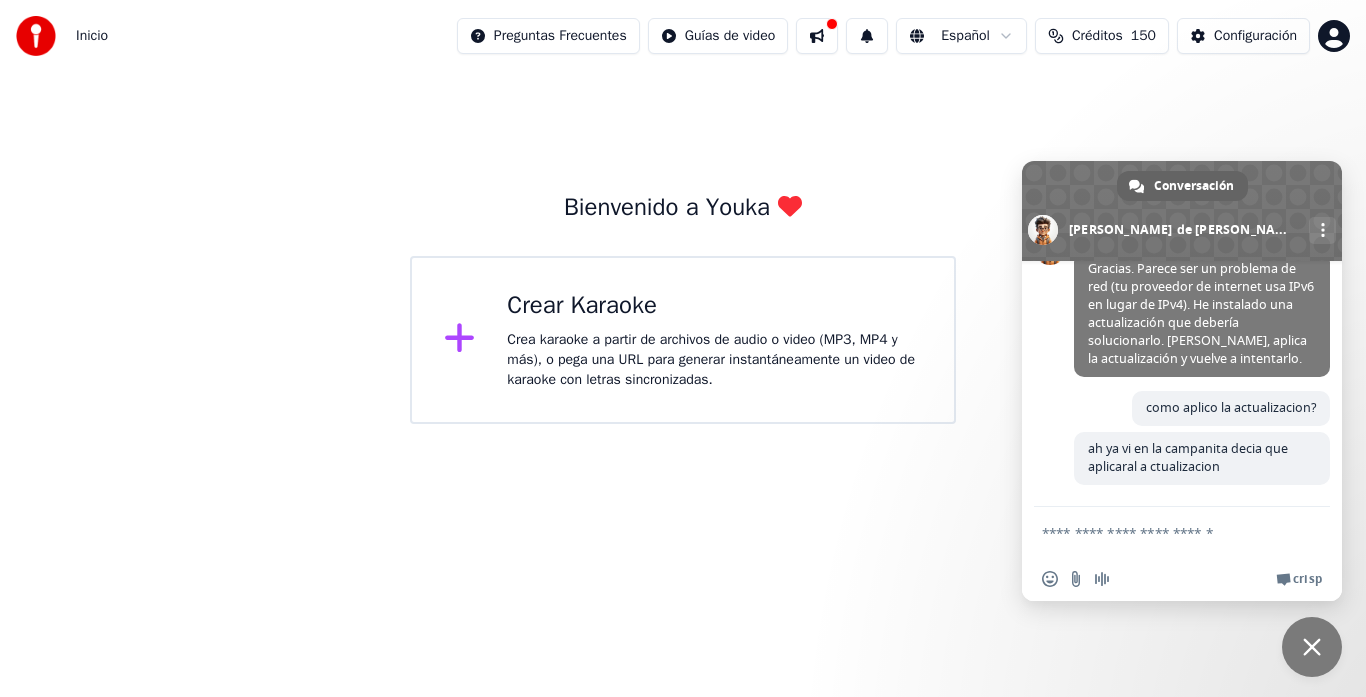 click at bounding box center (1162, 532) 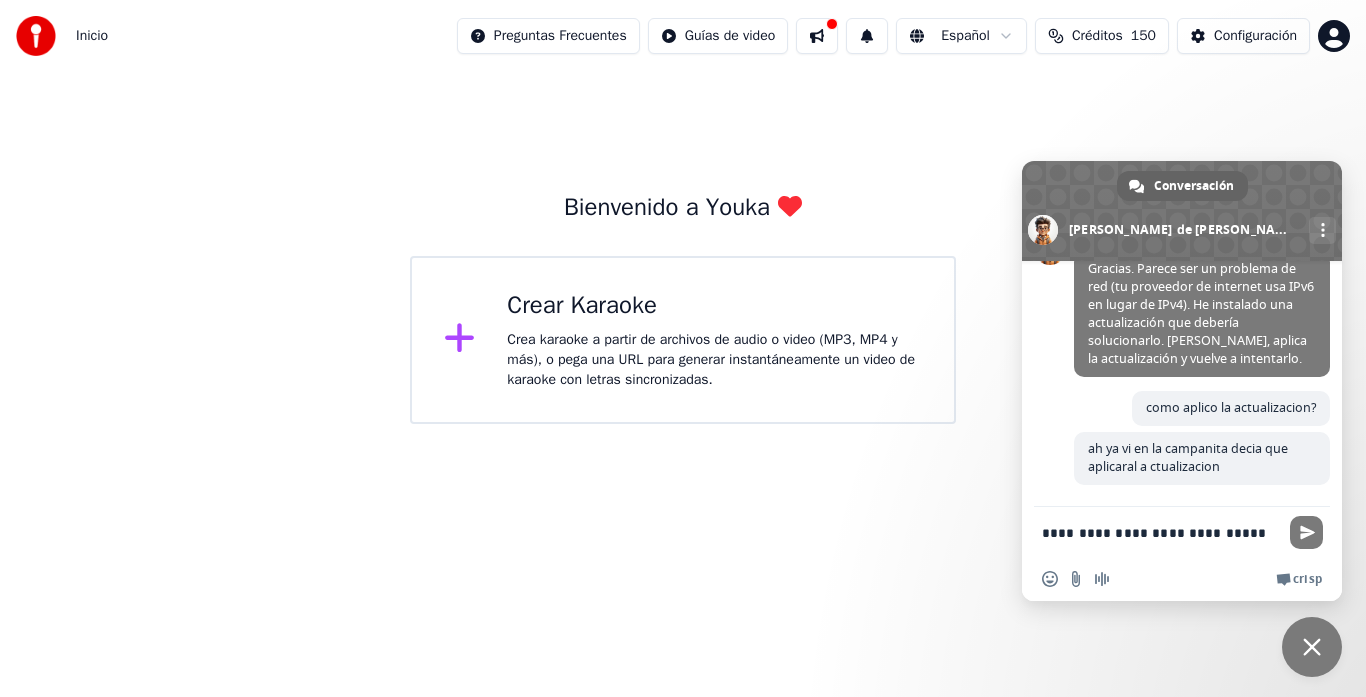 scroll, scrollTop: 799, scrollLeft: 0, axis: vertical 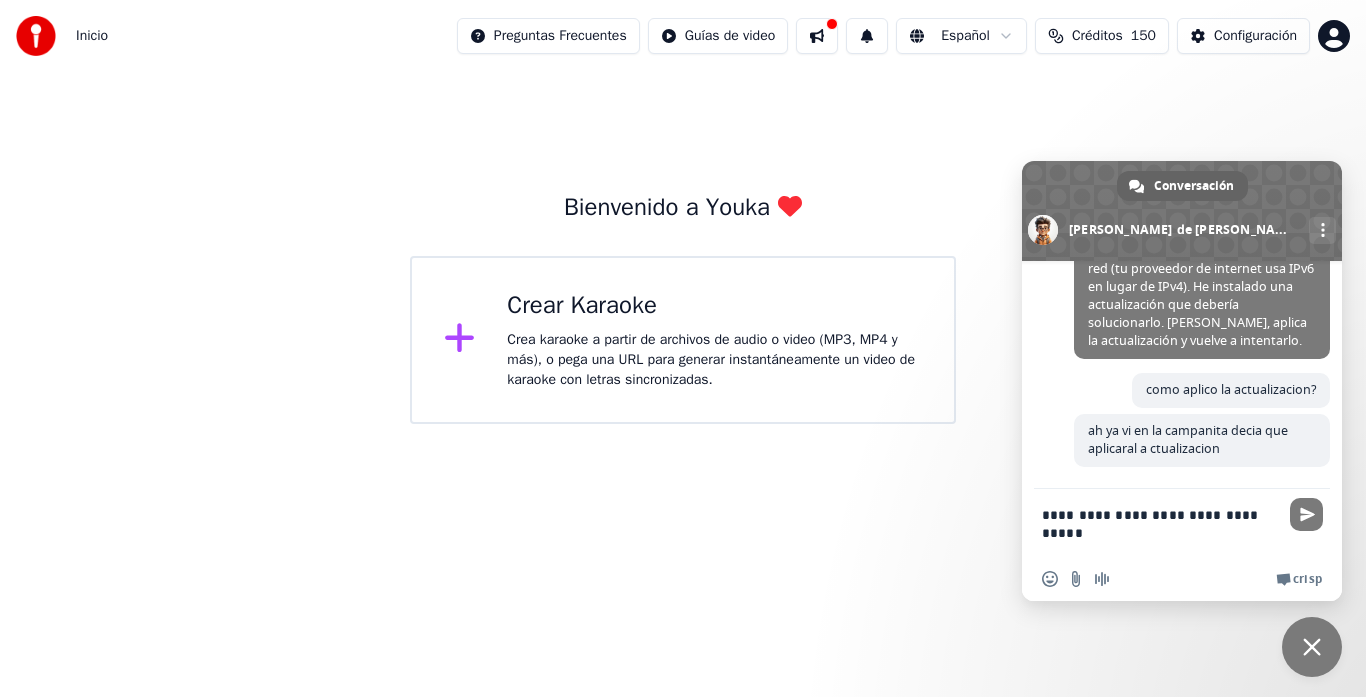 type on "**********" 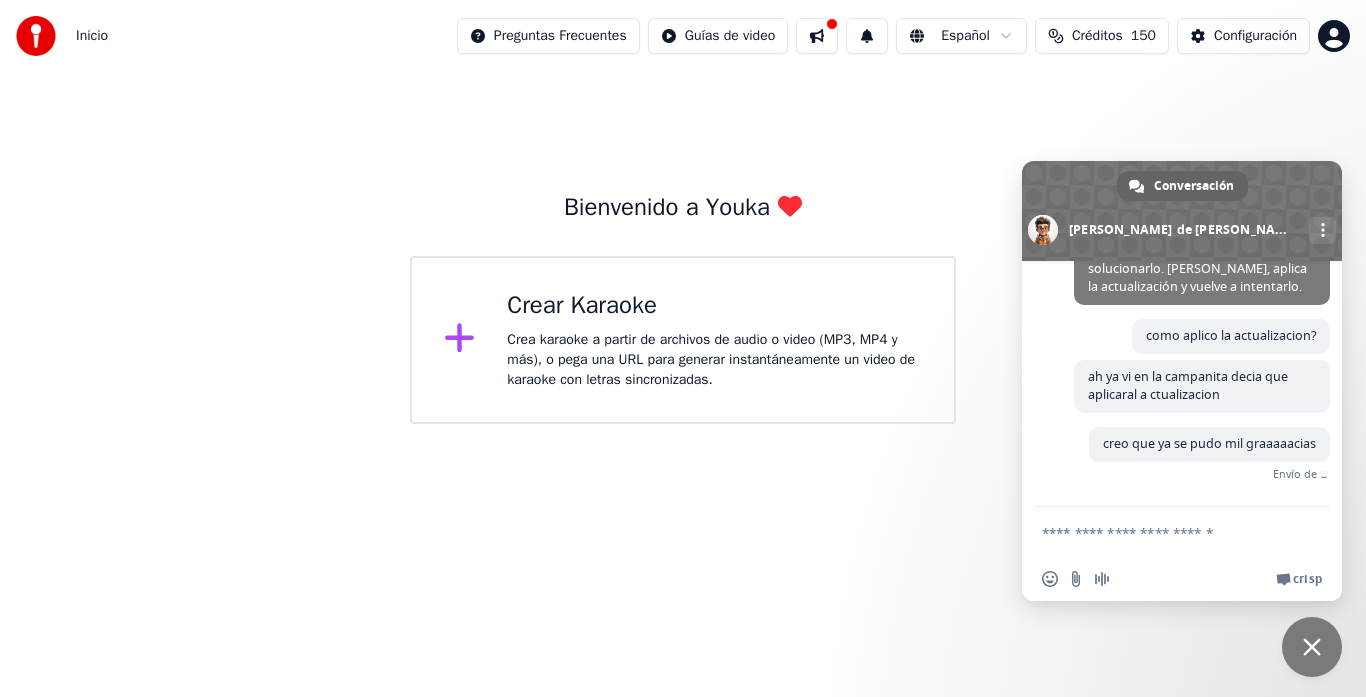 scroll, scrollTop: 840, scrollLeft: 0, axis: vertical 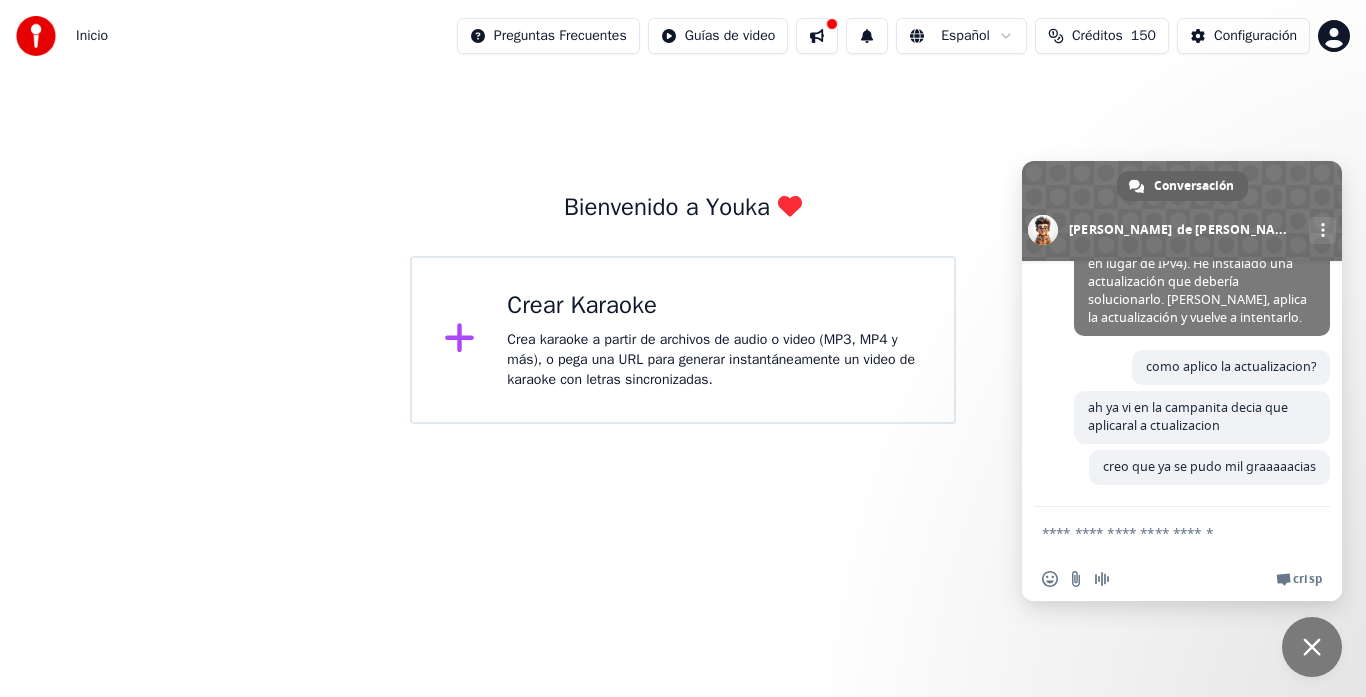 click on "Inicio" at bounding box center (92, 36) 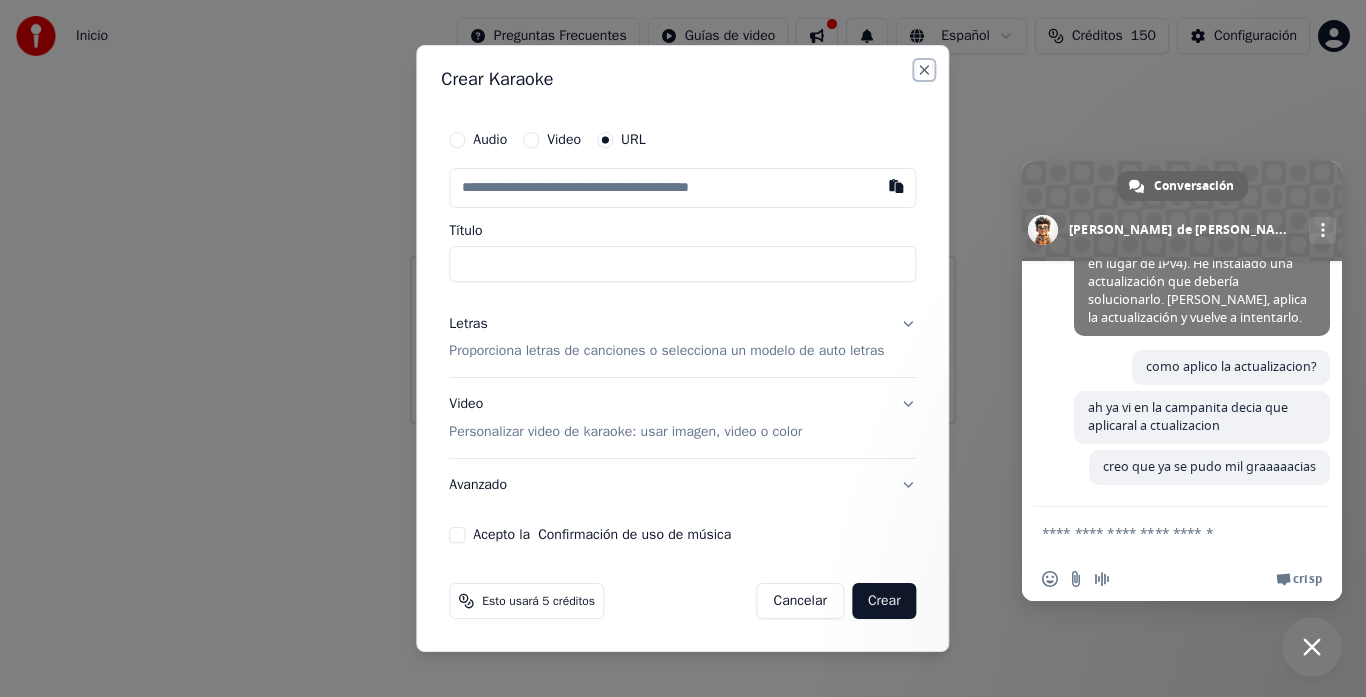 click on "Close" at bounding box center (925, 70) 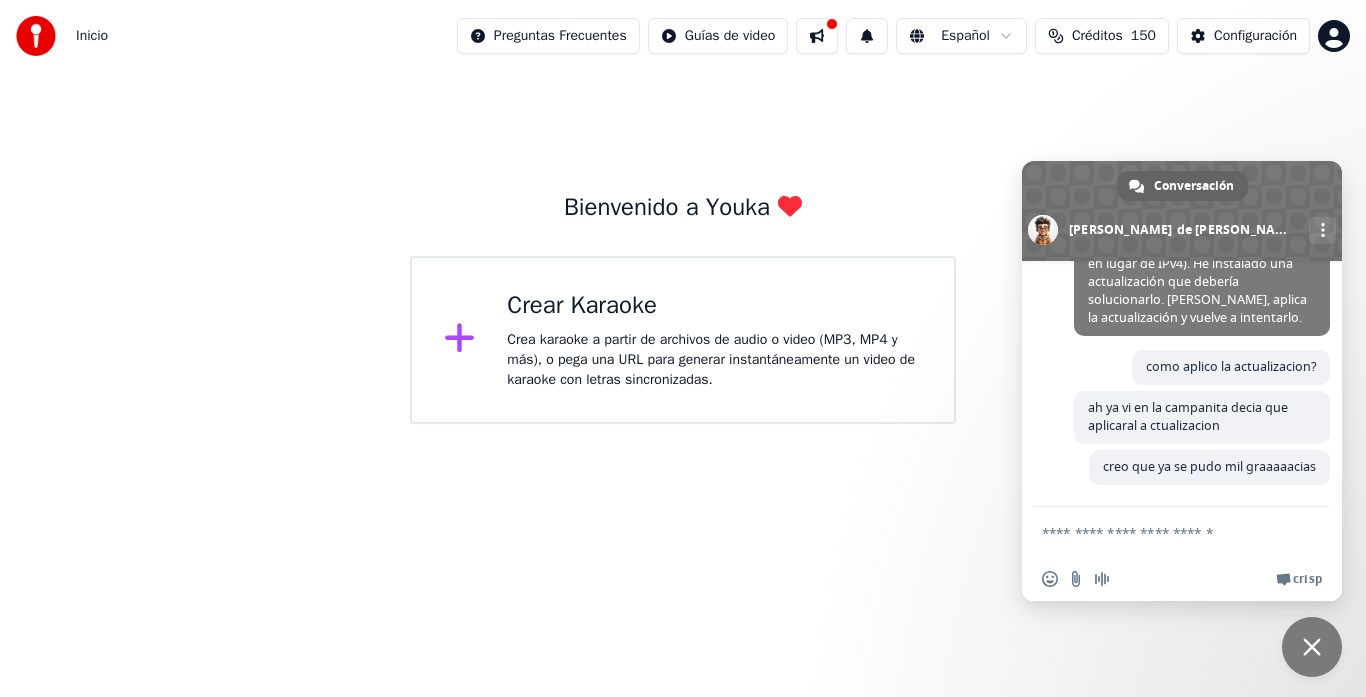 click at bounding box center (817, 36) 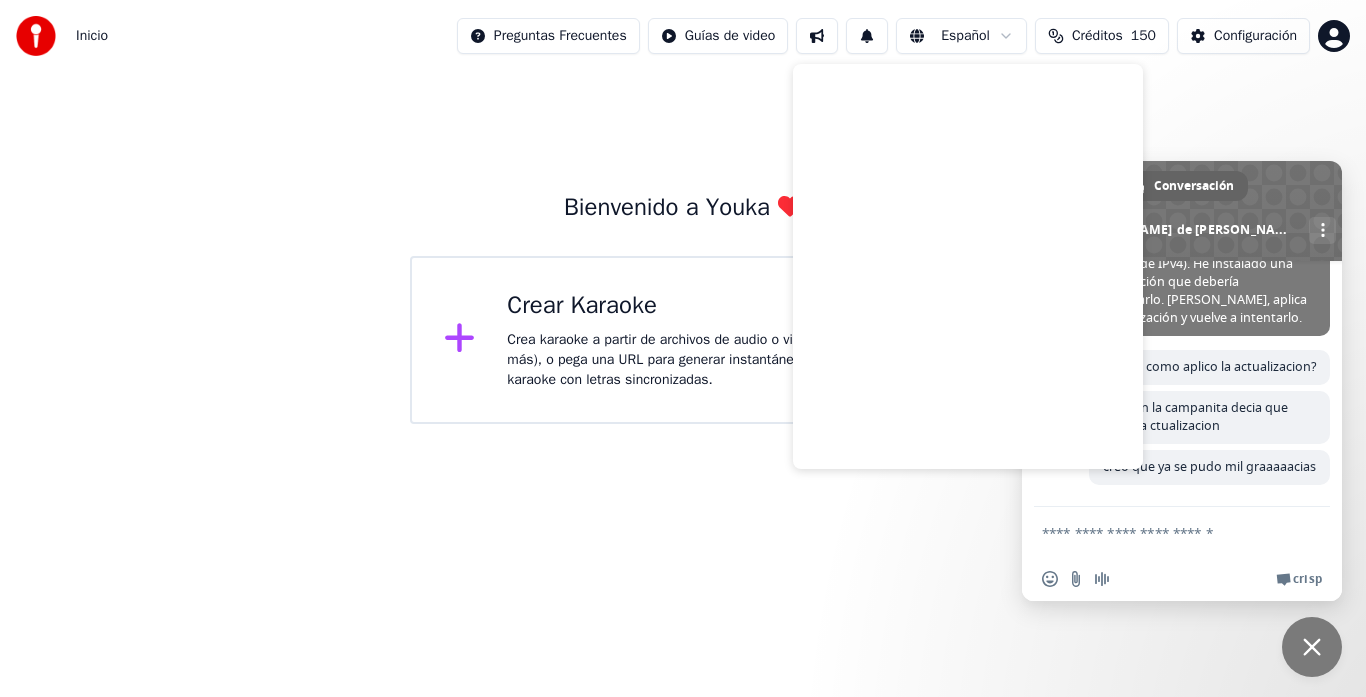 click on "Bienvenido a Youka Crear Karaoke Crea karaoke a partir de archivos de audio o video (MP3, MP4 y más), o pega una URL para generar instantáneamente un video de karaoke con letras sincronizadas." at bounding box center [683, 248] 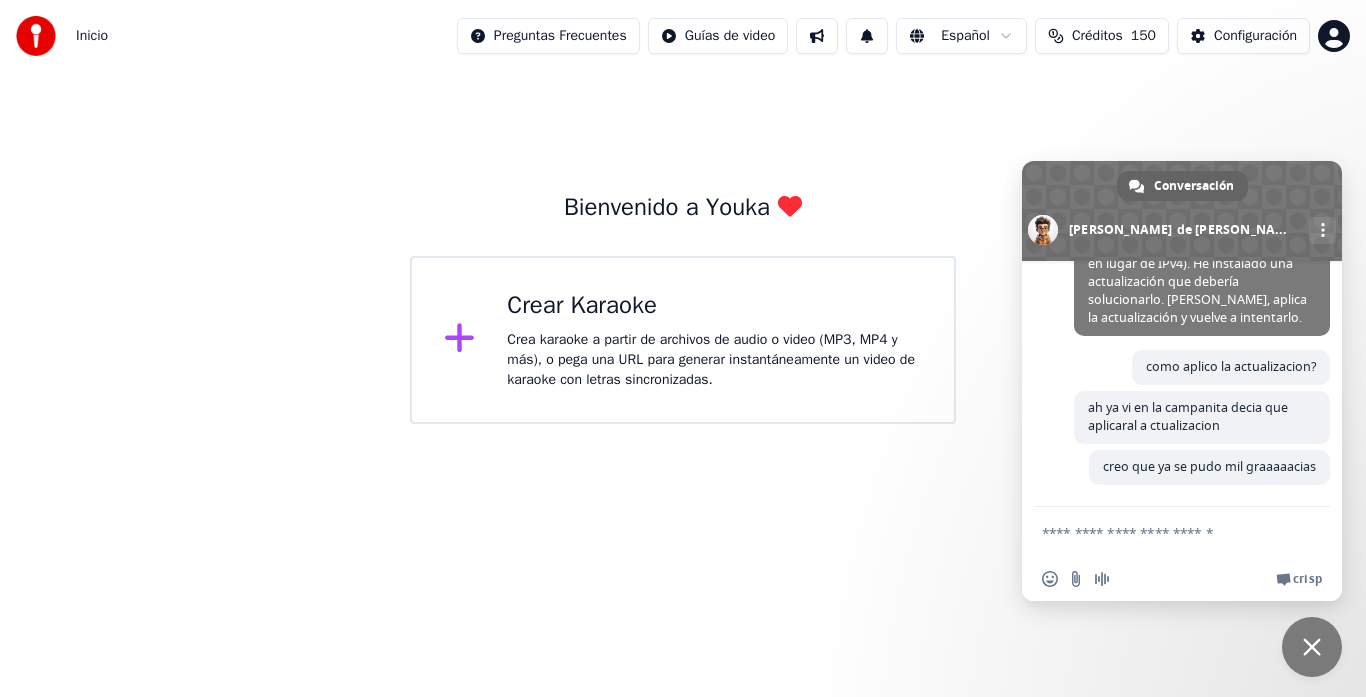 click at bounding box center [36, 36] 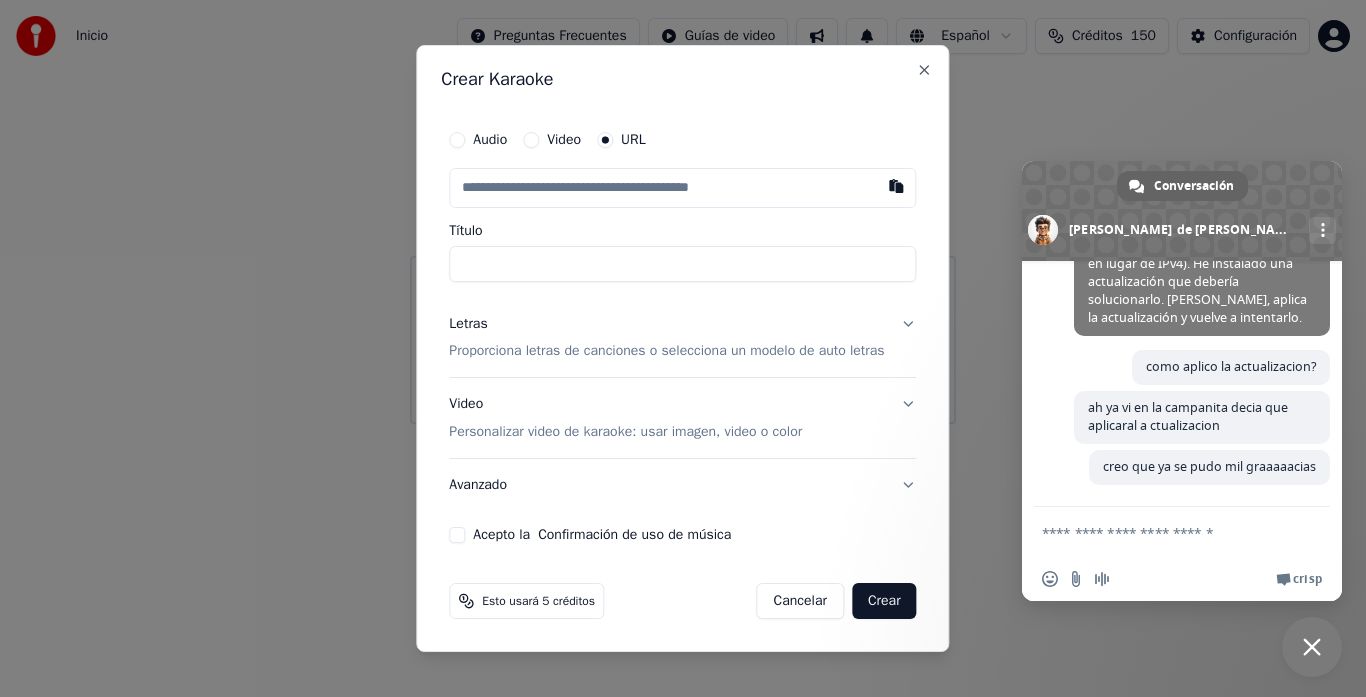 click at bounding box center [682, 188] 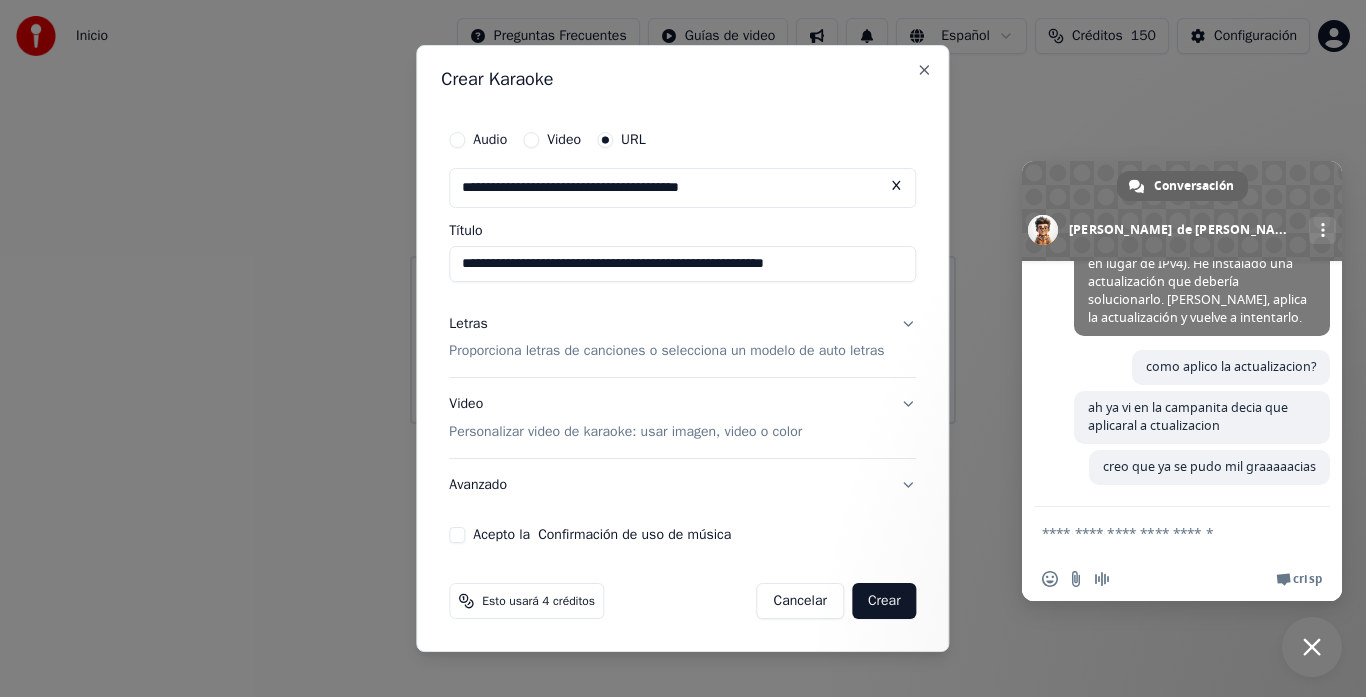 type on "**********" 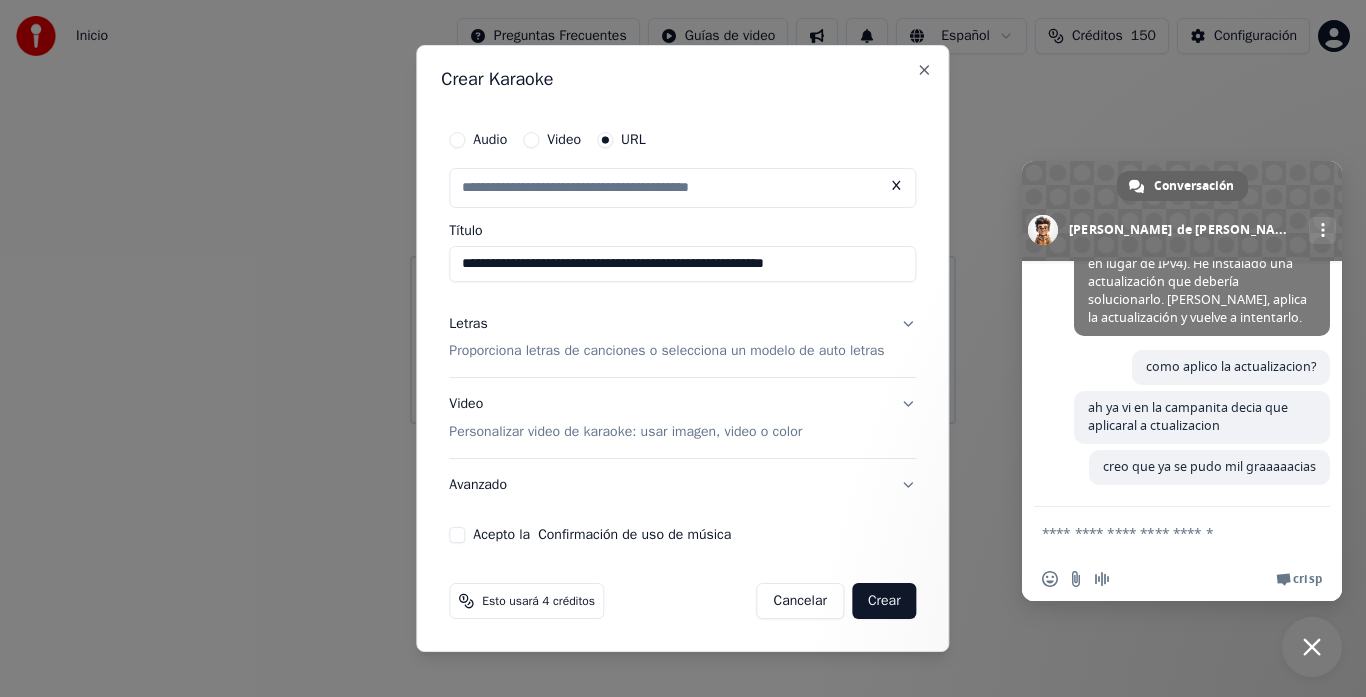 click on "Acepto la   Confirmación de uso de música" at bounding box center [457, 535] 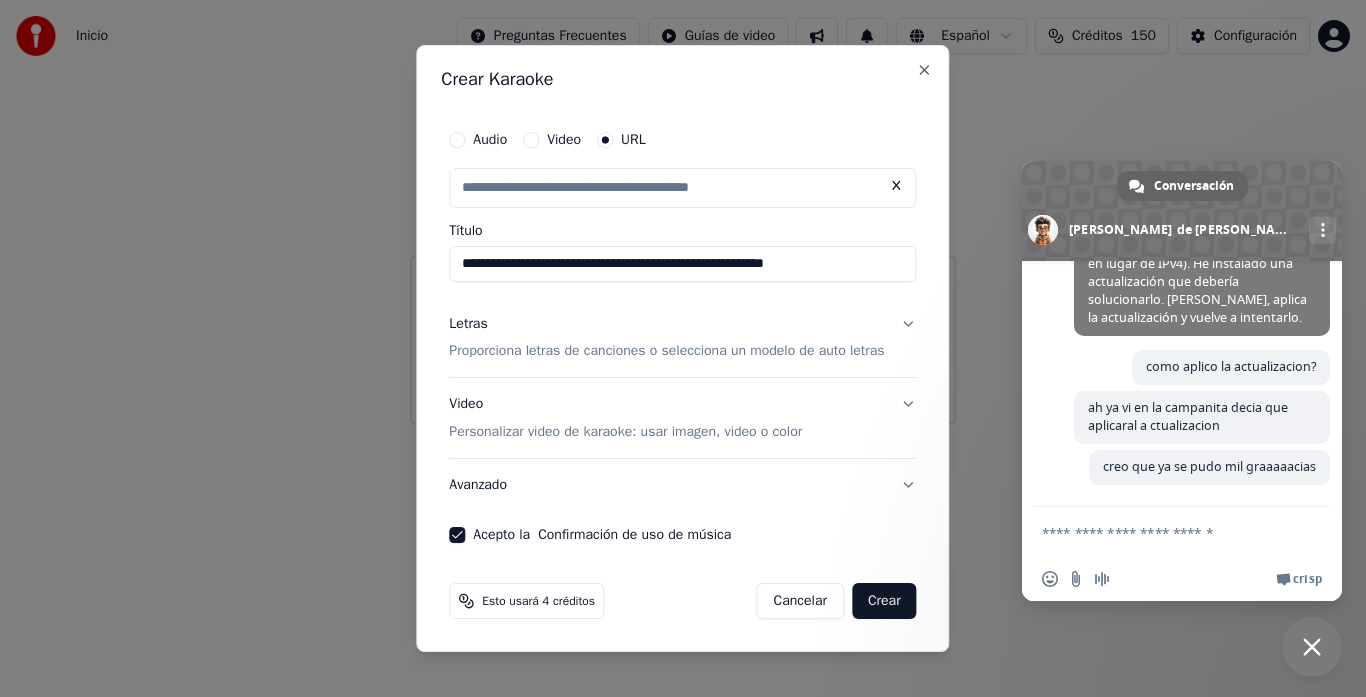 click on "Crear" at bounding box center (884, 601) 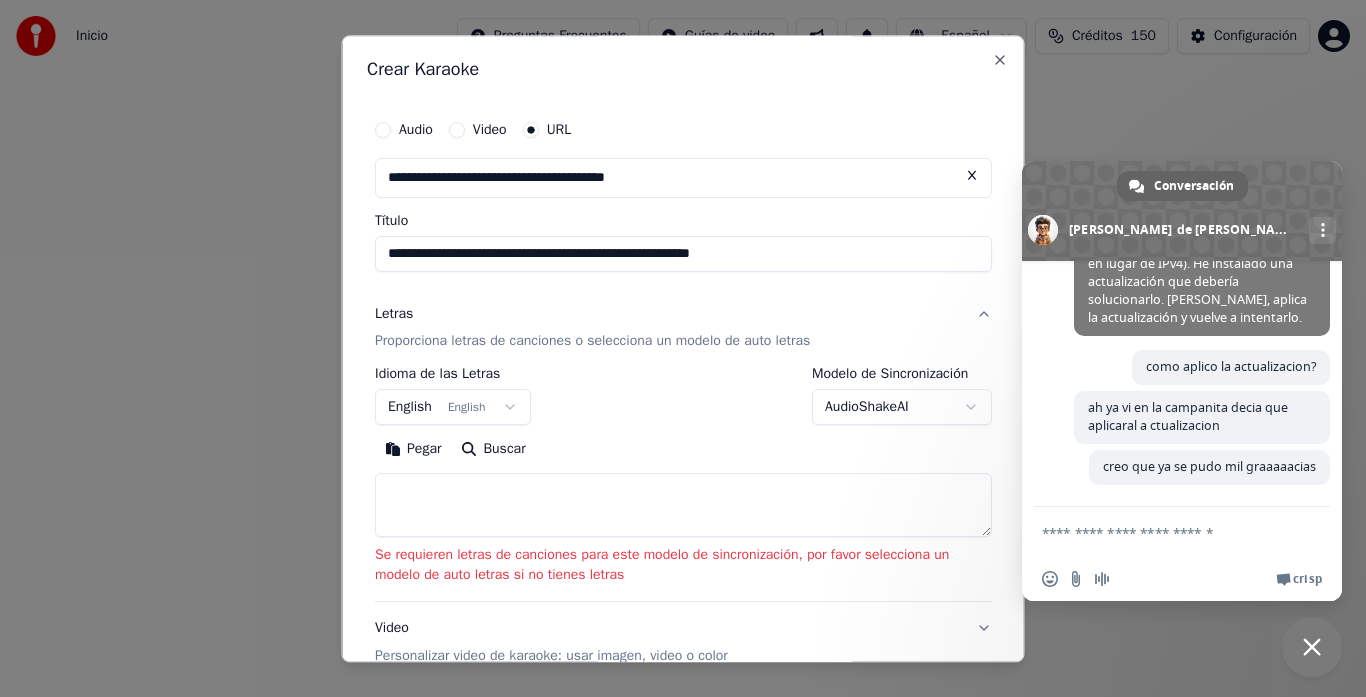 click on "**********" at bounding box center (683, 485) 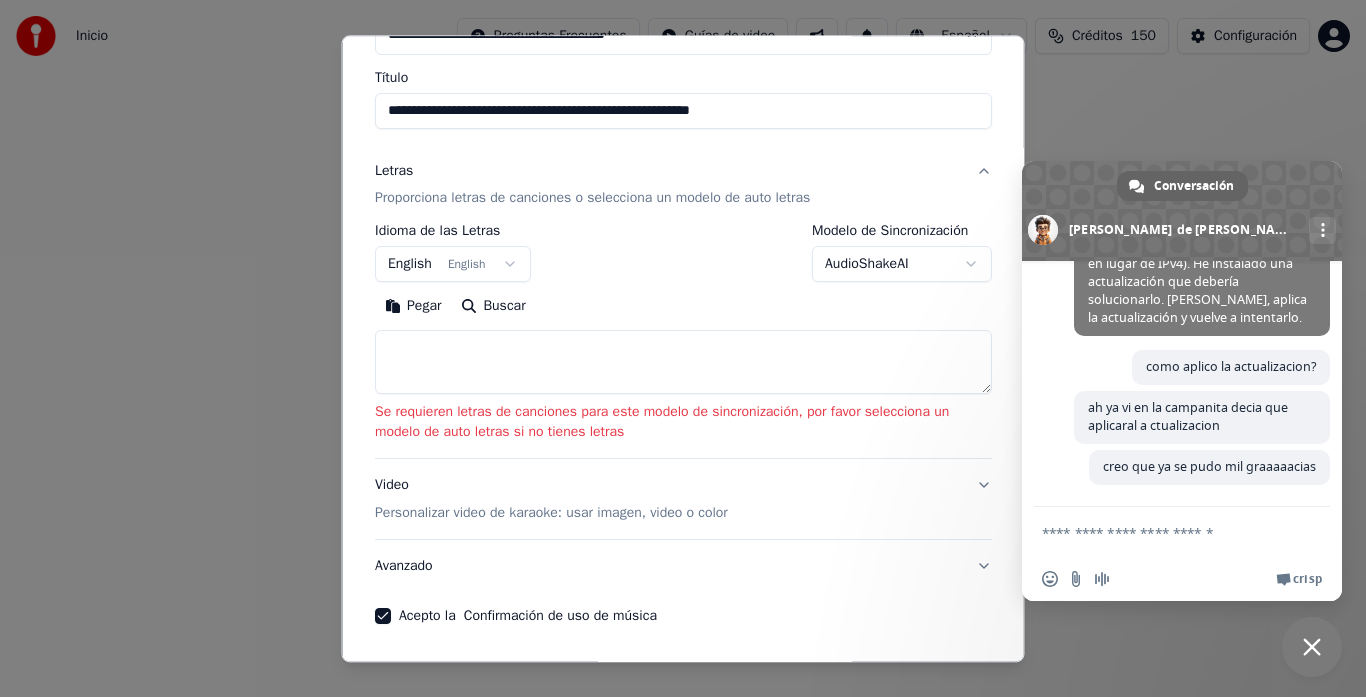 scroll, scrollTop: 114, scrollLeft: 0, axis: vertical 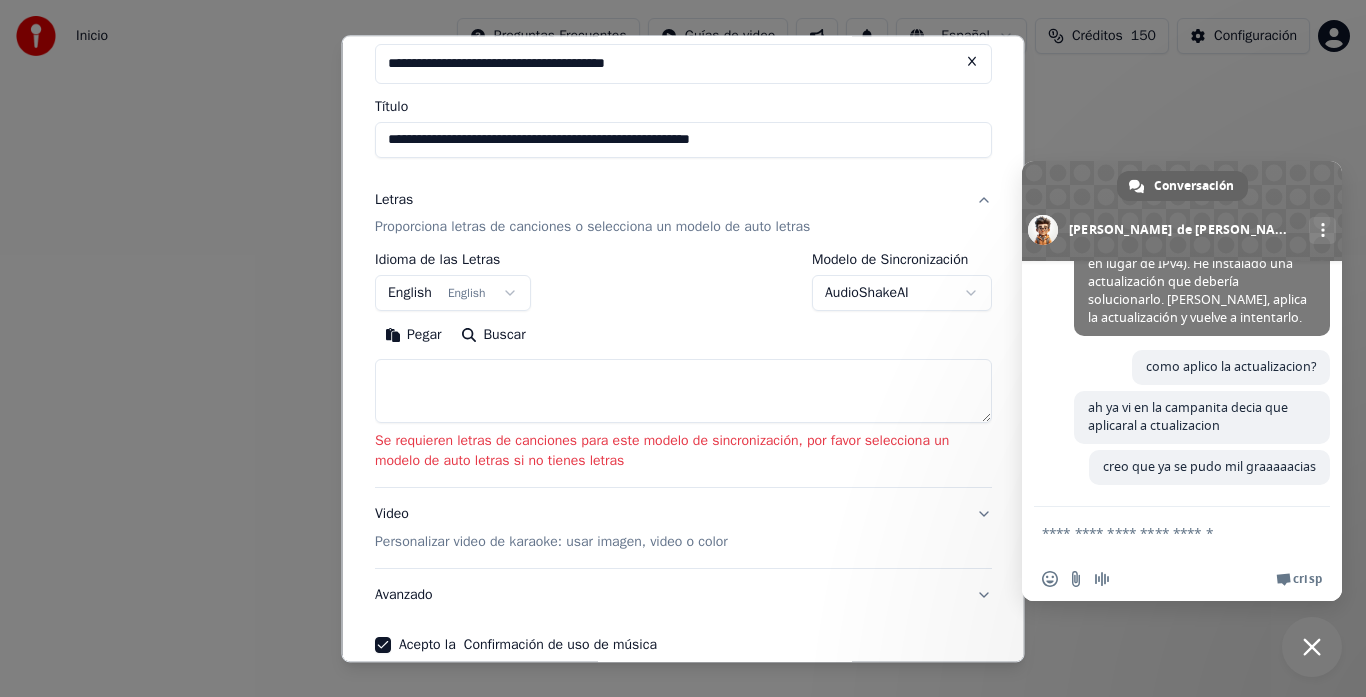 click on "Inicio Preguntas Frecuentes Guías de video Español Créditos 150 Configuración Bienvenido a Youka Crear Karaoke Crea karaoke a partir de archivos de audio o video (MP3, MP4 y más), o pega una URL para generar instantáneamente un video de karaoke con letras sincronizadas. Conversación Adam de Youka Desktop Más canales Continuar en Correo electrónico Red fuera de línea. Reconectando... Por ahora no se pueden recibir ni enviar mensajes. Youka Desktop ¡Hola! ¿En qué te puedo ayudar?  Martes, 10 Junio donde veo mi biblioteca? 10/6/2025 Miércoles, 11 Junio Adam ¿Qué quieres decir? ¿Primero tienes que crear el karaoke para poder verlo en tu biblioteca? (Ten en cuenta que las versiones en línea y de escritorio no comparten la misma biblioteca). 11/6/2025 Martes, 1 Julio quiero descargar el plugin y me da error 1/7/2025 Viernes, 4 Julio Adam ¿Cuál es el mensaje de error? 4/7/2025 Martes, 8 Julio iene en ingles dice conect y luego un numero Hace 23 horas Miércoles, 9 Julio Adam Hace 8 horas Crisp" at bounding box center [683, 212] 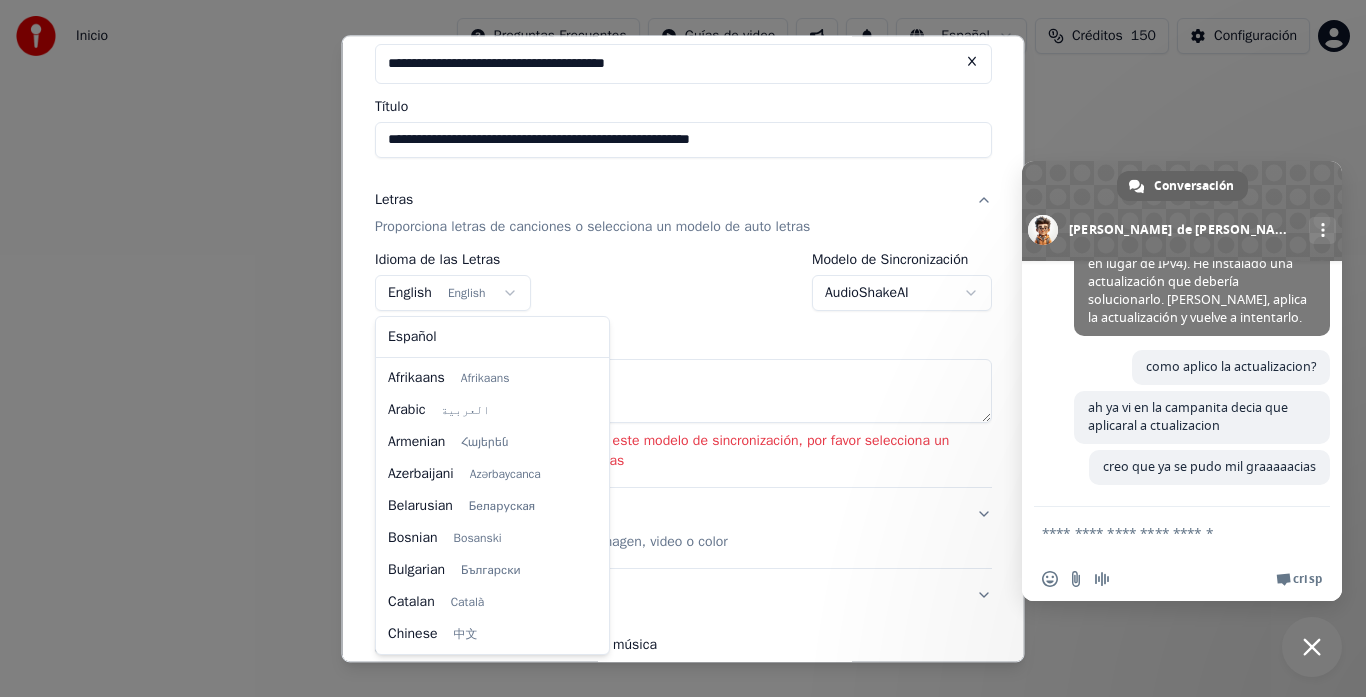 scroll, scrollTop: 160, scrollLeft: 0, axis: vertical 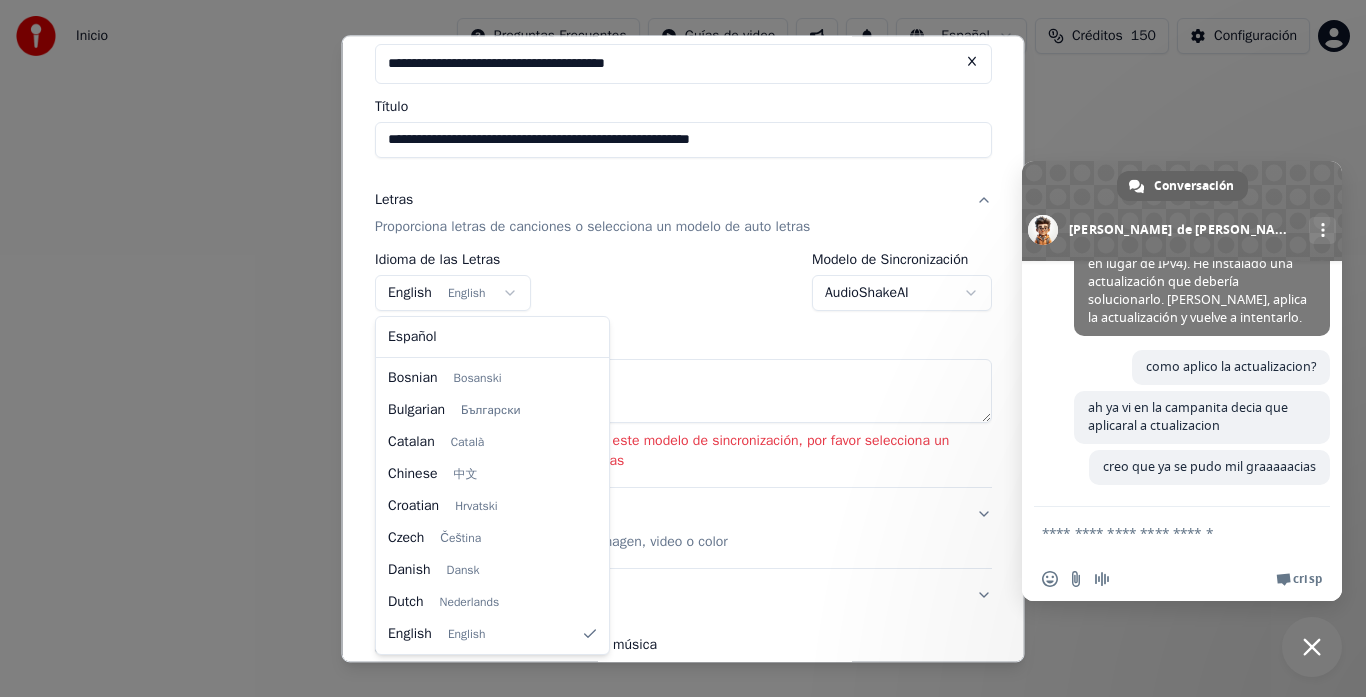 select on "**" 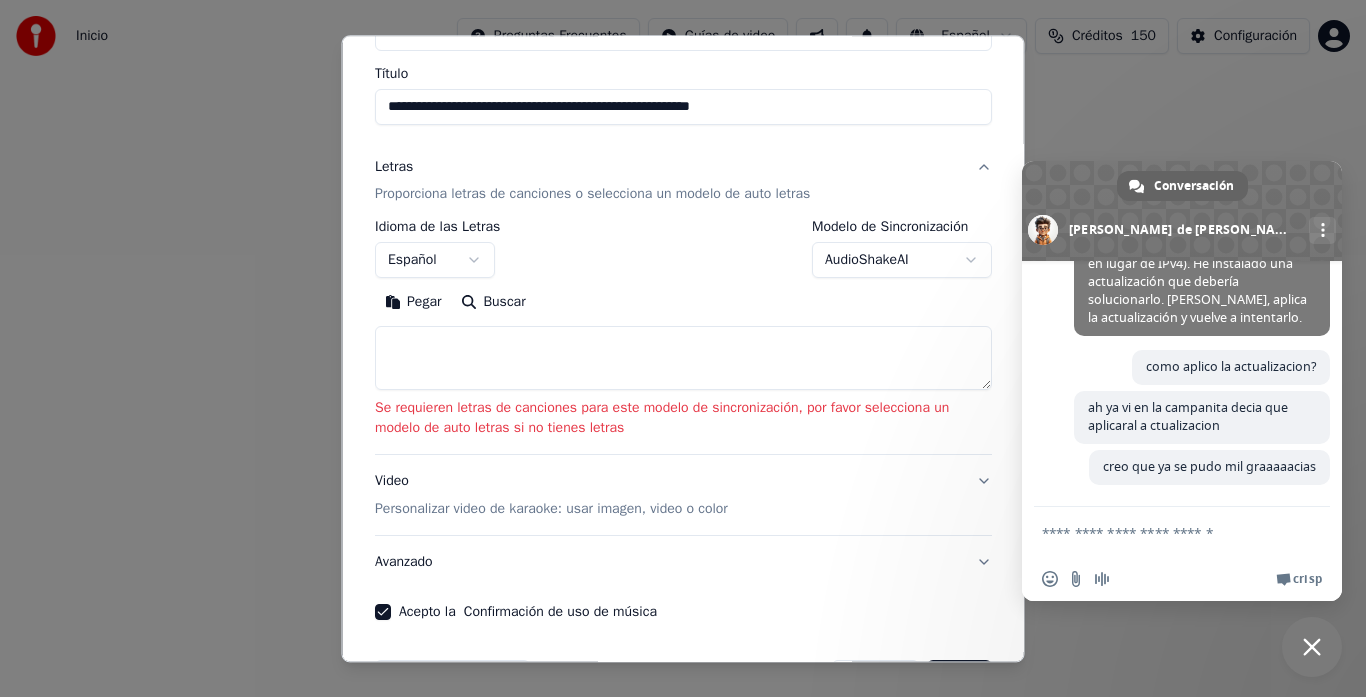 scroll, scrollTop: 114, scrollLeft: 0, axis: vertical 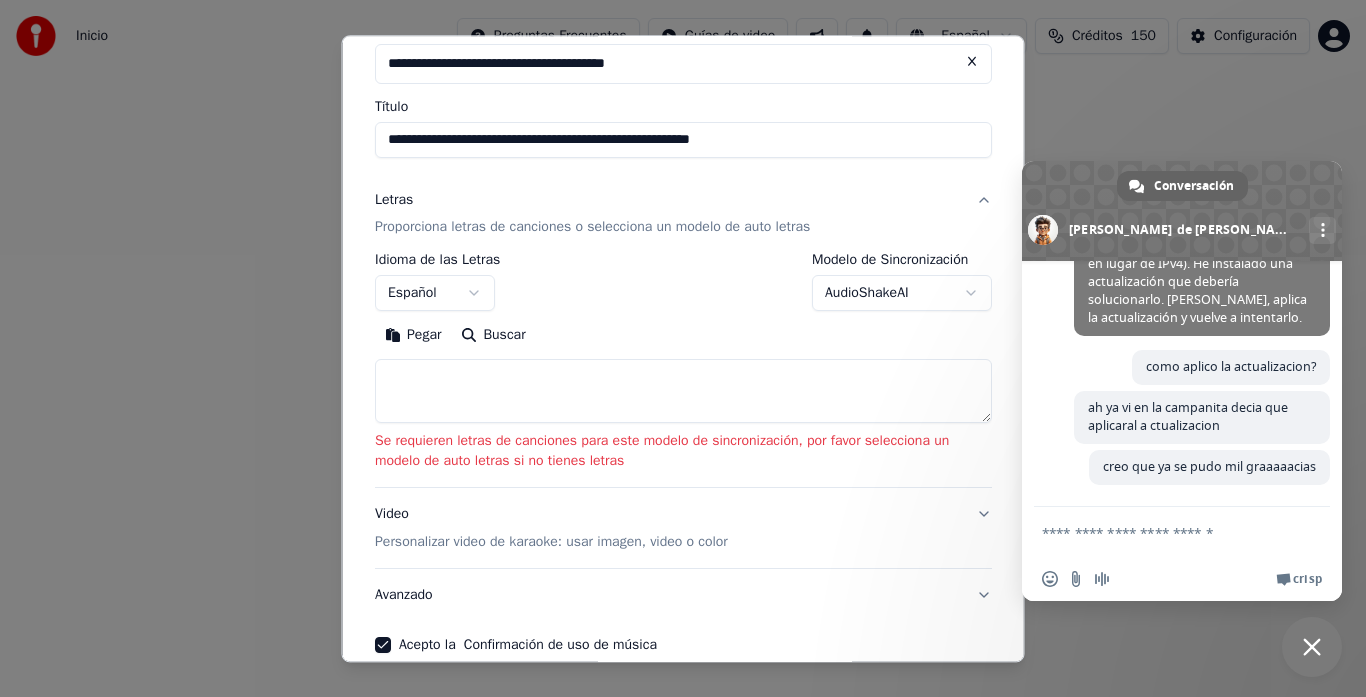 click on "Inicio Preguntas Frecuentes Guías de video Español Créditos 150 Configuración Bienvenido a Youka Crear Karaoke Crea karaoke a partir de archivos de audio o video (MP3, MP4 y más), o pega una URL para generar instantáneamente un video de karaoke con letras sincronizadas. Conversación Adam de Youka Desktop Más canales Continuar en Correo electrónico Red fuera de línea. Reconectando... Por ahora no se pueden recibir ni enviar mensajes. Youka Desktop ¡Hola! ¿En qué te puedo ayudar?  Martes, 10 Junio donde veo mi biblioteca? 10/6/2025 Miércoles, 11 Junio Adam ¿Qué quieres decir? ¿Primero tienes que crear el karaoke para poder verlo en tu biblioteca? (Ten en cuenta que las versiones en línea y de escritorio no comparten la misma biblioteca). 11/6/2025 Martes, 1 Julio quiero descargar el plugin y me da error 1/7/2025 Viernes, 4 Julio Adam ¿Cuál es el mensaje de error? 4/7/2025 Martes, 8 Julio iene en ingles dice conect y luego un numero Hace 23 horas Miércoles, 9 Julio Adam Hace 8 horas Crisp" at bounding box center [683, 212] 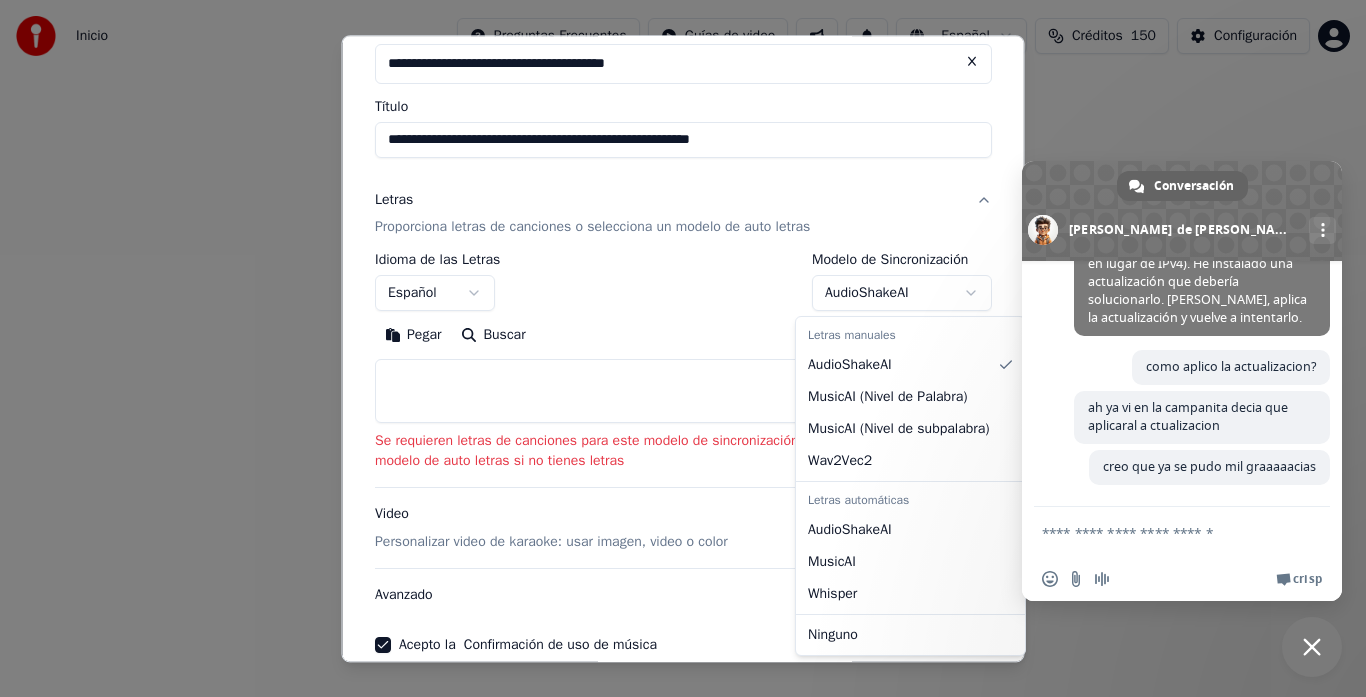 select on "**********" 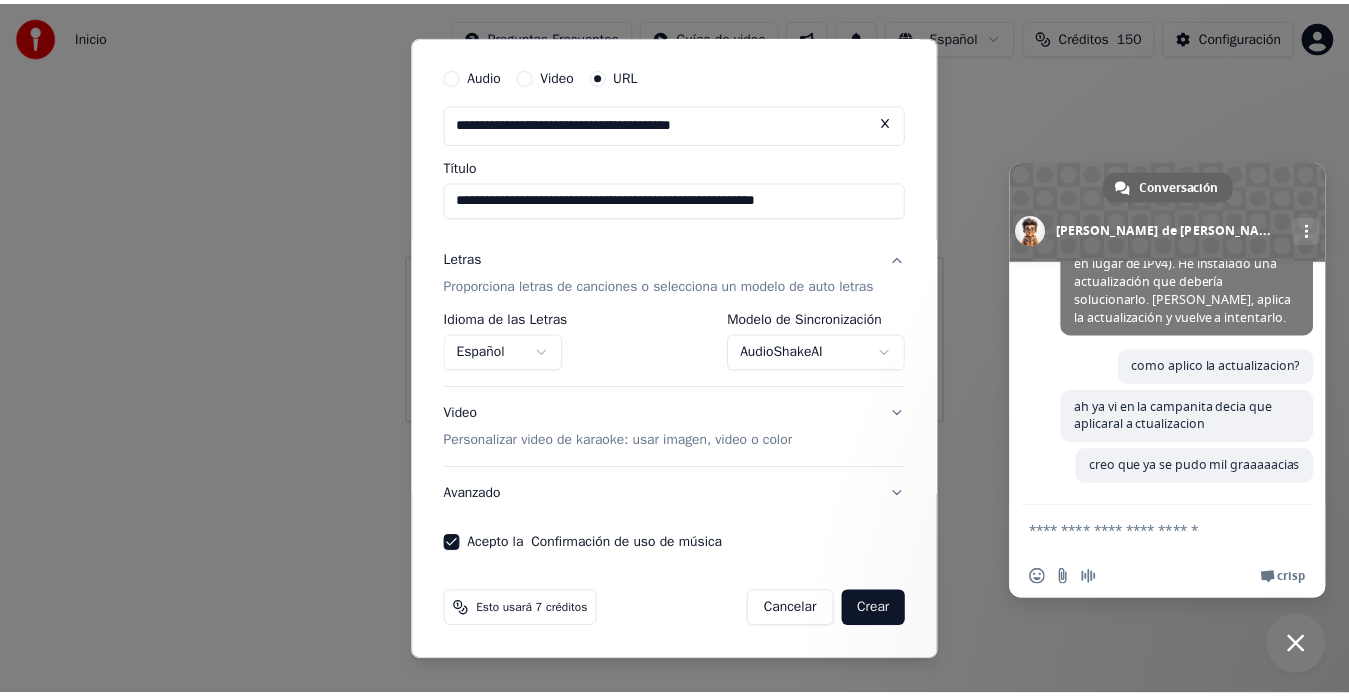 scroll, scrollTop: 55, scrollLeft: 0, axis: vertical 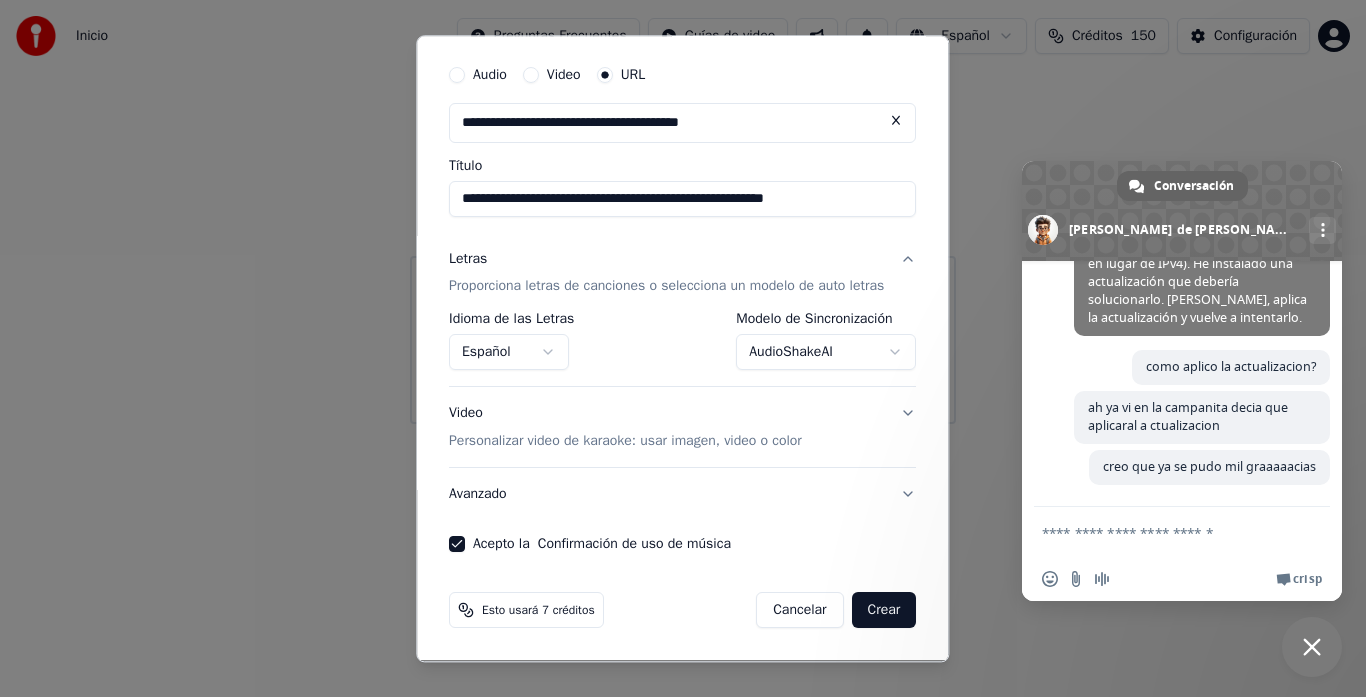 click on "Crear" at bounding box center [884, 611] 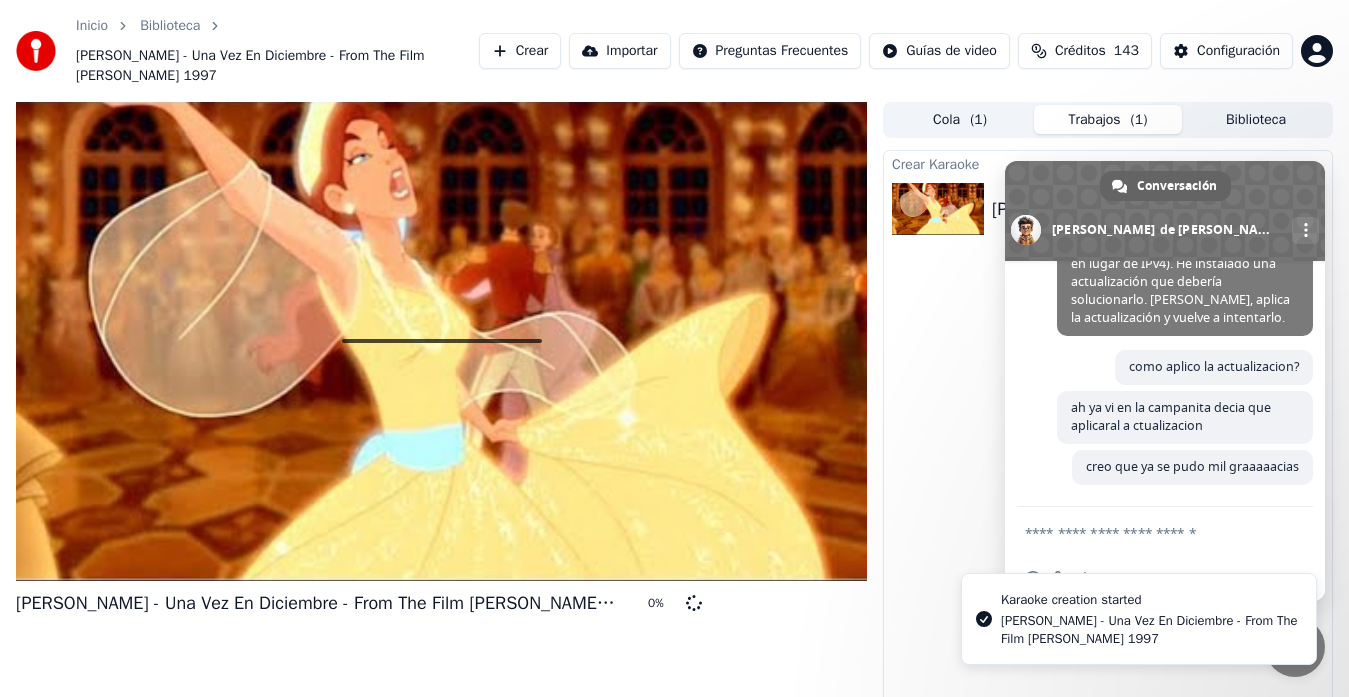 click on "Biblioteca" at bounding box center (1256, 119) 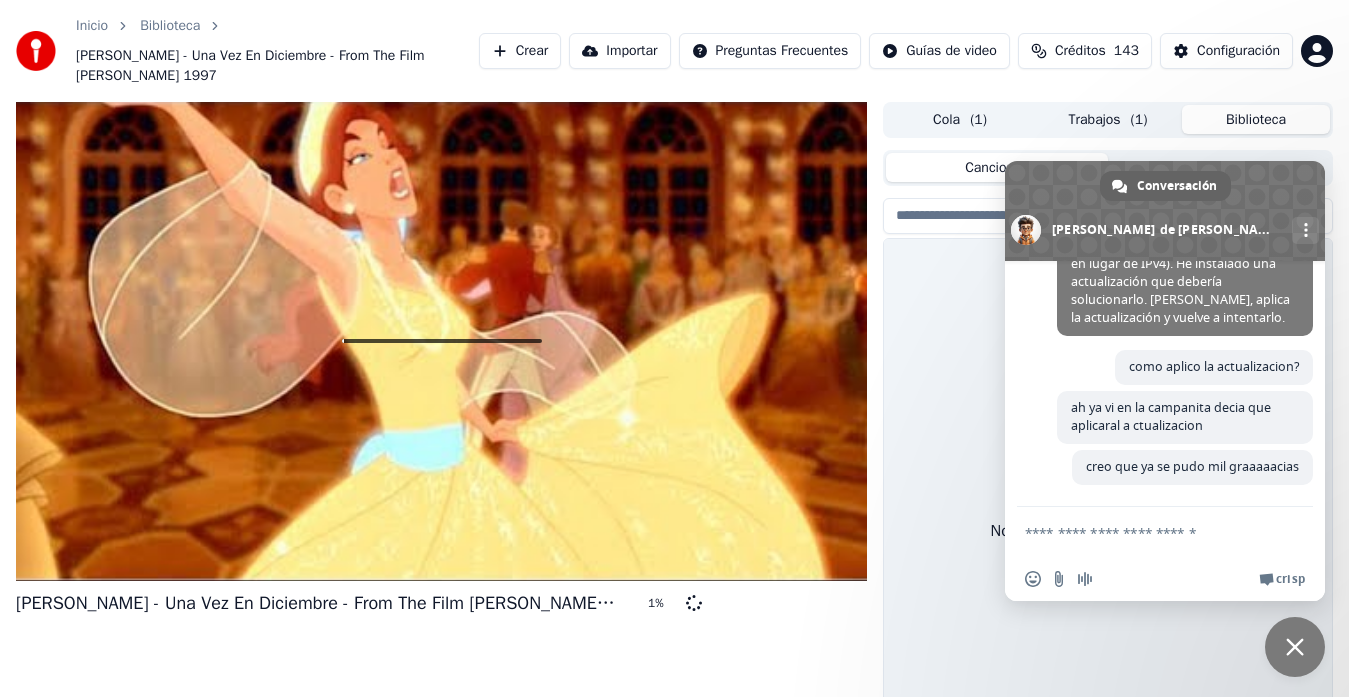 click on "Inicio Biblioteca Thalia - Una Vez En Diciembre - From The Film Anastasia 1997 Crear Importar Preguntas Frecuentes Guías de video Créditos 143 Configuración" at bounding box center [674, 51] 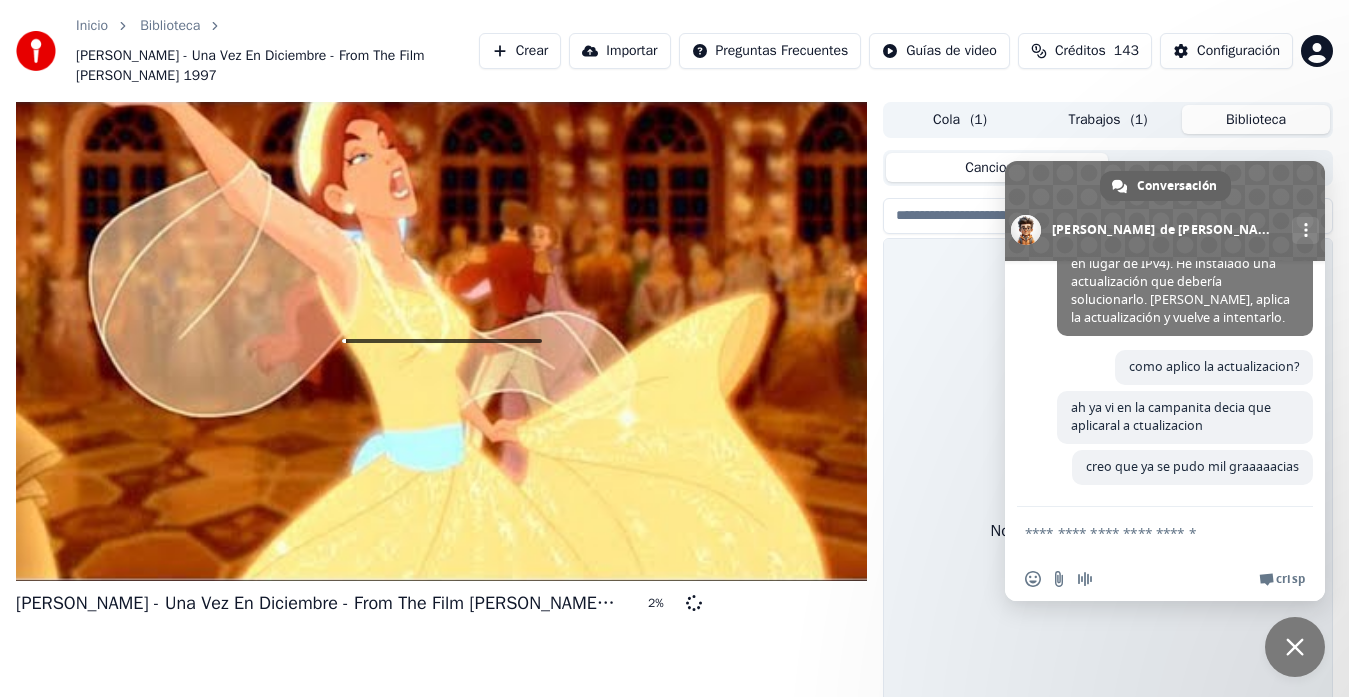 click at bounding box center [1295, 647] 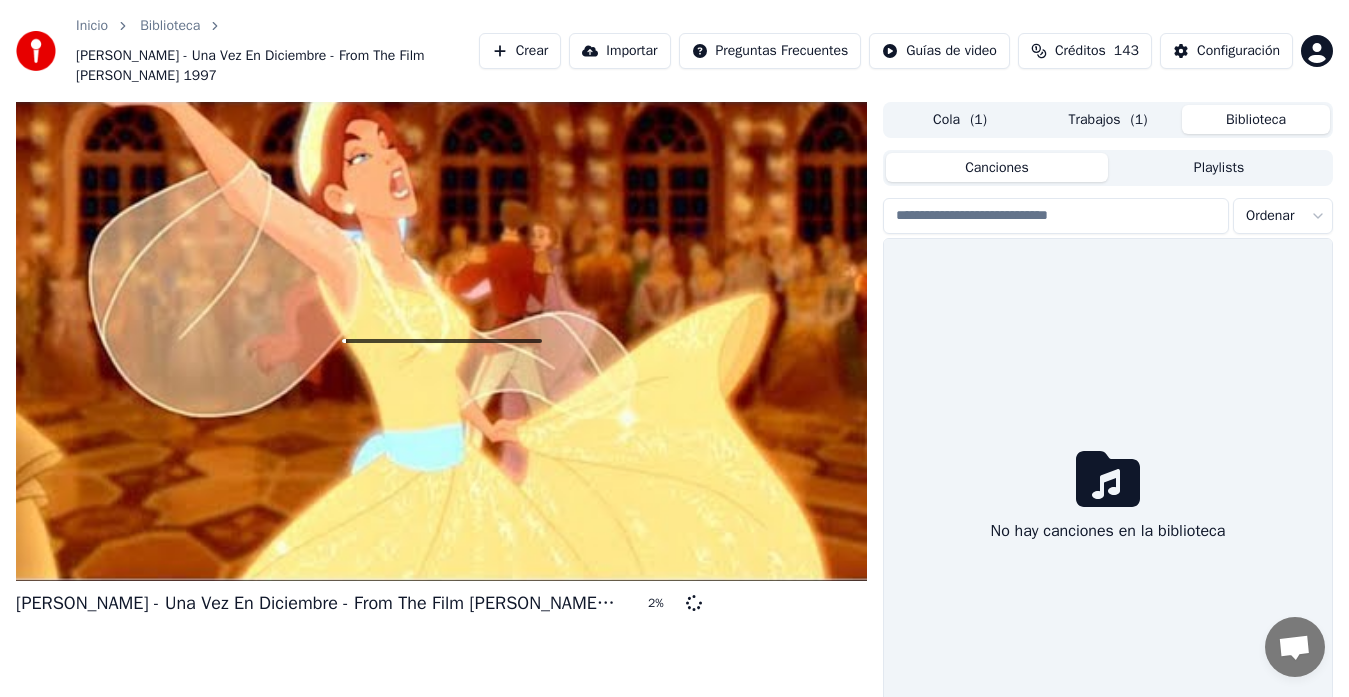 click on "Biblioteca" at bounding box center [1256, 119] 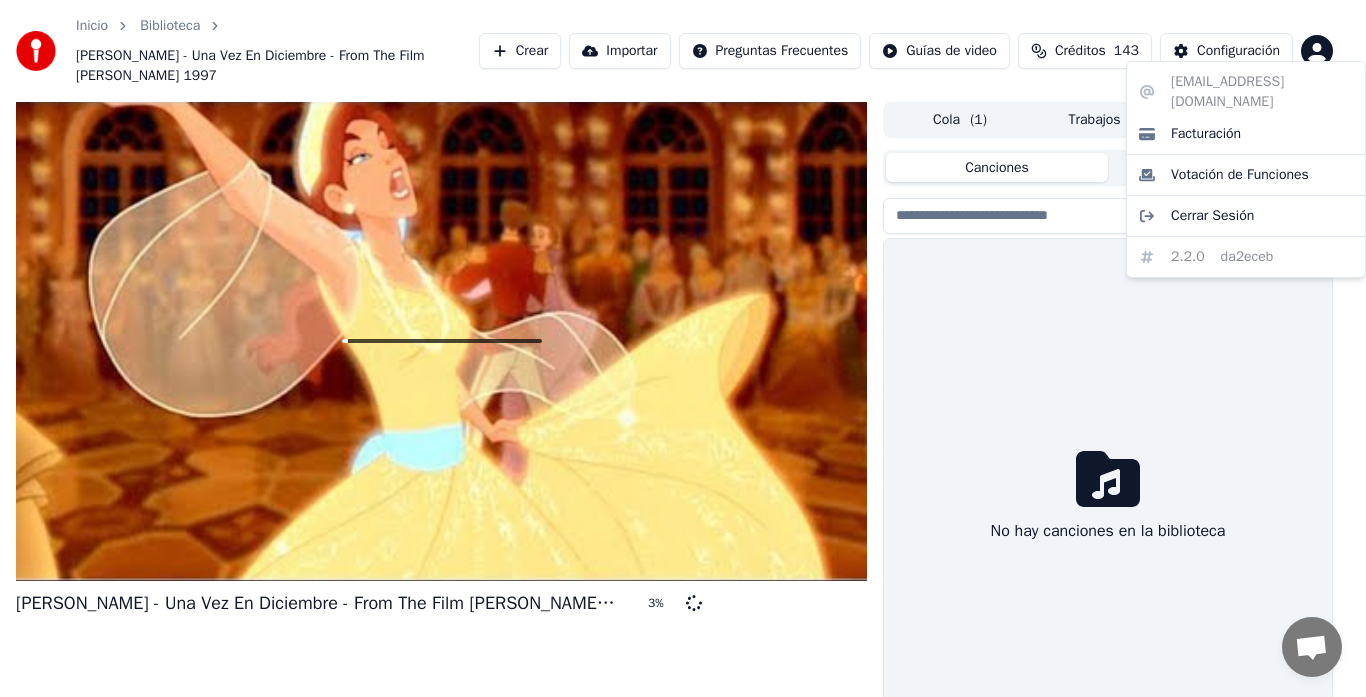 click on "Inicio Biblioteca Thalia - Una Vez En Diciembre - From The Film Anastasia 1997 Crear Importar Preguntas Frecuentes Guías de video Créditos 143 Configuración Thalia - Una Vez En Diciembre - From The Film Anastasia 1997 3 % Cola ( 1 ) Trabajos ( 1 ) Biblioteca Canciones Playlists Ordenar No hay canciones en la biblioteca Conversación Adam de Youka Desktop Más canales Continuar en Correo electrónico Red fuera de línea. Reconectando... Por ahora no se pueden recibir ni enviar mensajes. Youka Desktop ¡Hola! ¿En qué te puedo ayudar?  Martes, 10 Junio donde veo mi biblioteca? 10/6/2025 Miércoles, 11 Junio Adam ¿Qué quieres decir? ¿Primero tienes que crear el karaoke para poder verlo en tu biblioteca? (Ten en cuenta que las versiones en línea y de escritorio no comparten la misma biblioteca). 11/6/2025 Martes, 1 Julio quiero descargar el plugin y me da error 1/7/2025 Viernes, 4 Julio Adam ¿Cuál es el mensaje de error? 4/7/2025 Martes, 8 Julio iene en ingles dice conect y luego un numero Hace 23 horas" at bounding box center (683, 348) 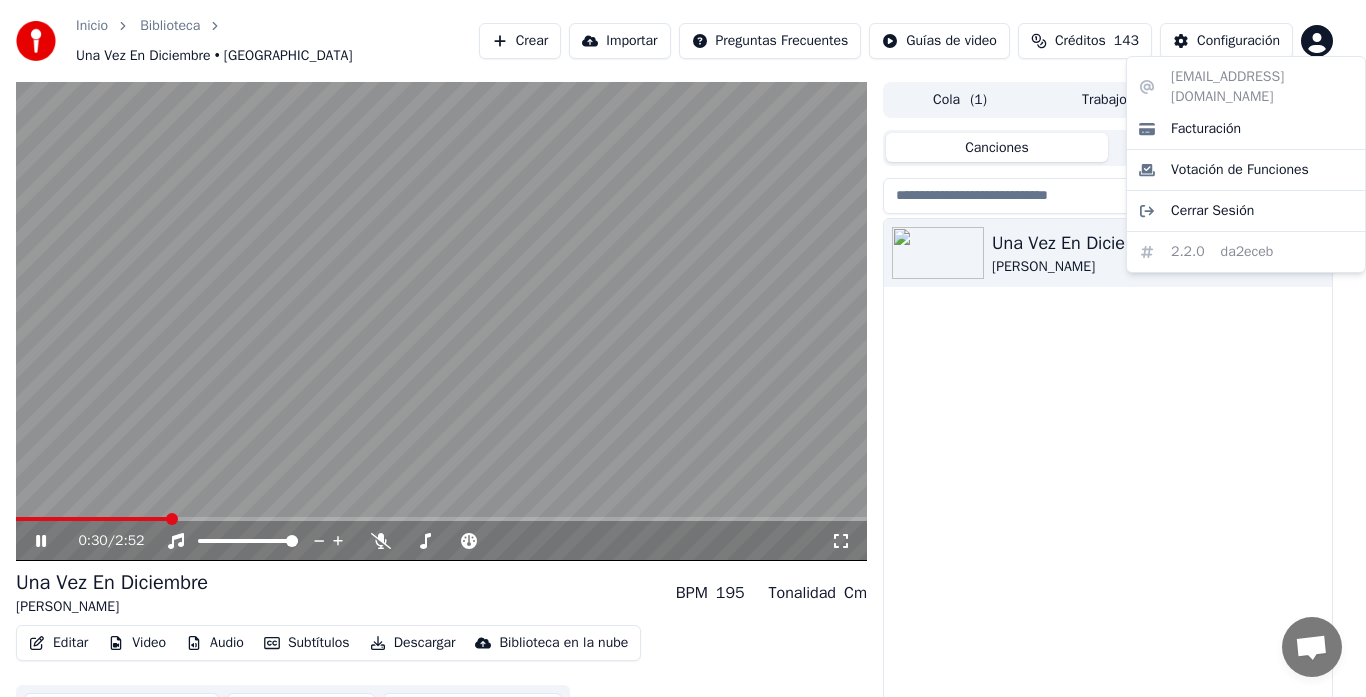 click on "Inicio Biblioteca Una Vez En Diciembre • Thalia Crear Importar Preguntas Frecuentes Guías de video Créditos 143 Configuración 0:30  /  2:52 Una Vez En Diciembre Thalia BPM 195 Tonalidad Cm Editar Video Audio Subtítulos Descargar Biblioteca en la nube Sincronización manual Descargar video Abrir Pantalla Doble Cola ( 1 ) Trabajos Biblioteca Canciones Playlists Ordenar Una Vez En Diciembre Thalia Conversación Adam de Youka Desktop Más canales Continuar en Correo electrónico Red fuera de línea. Reconectando... Por ahora no se pueden recibir ni enviar mensajes. Youka Desktop ¡Hola! ¿En qué te puedo ayudar?  Martes, 10 Junio donde veo mi biblioteca? 10/6/2025 Miércoles, 11 Junio Adam ¿Qué quieres decir? ¿Primero tienes que crear el karaoke para poder verlo en tu biblioteca? (Ten en cuenta que las versiones en línea y de escritorio no comparten la misma biblioteca). 11/6/2025 Martes, 1 Julio quiero descargar el plugin y me da error 1/7/2025 Viernes, 4 Julio Adam ¿Cuál es el mensaje de error?" at bounding box center [683, 348] 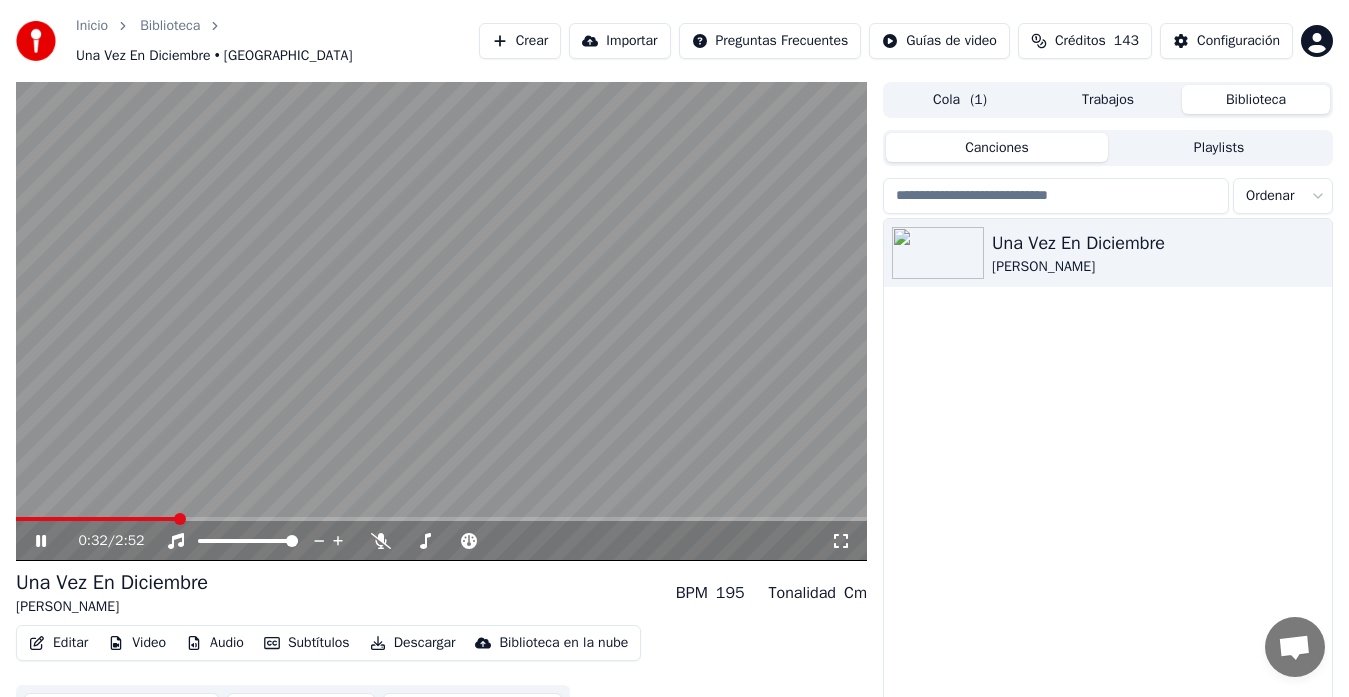 click 